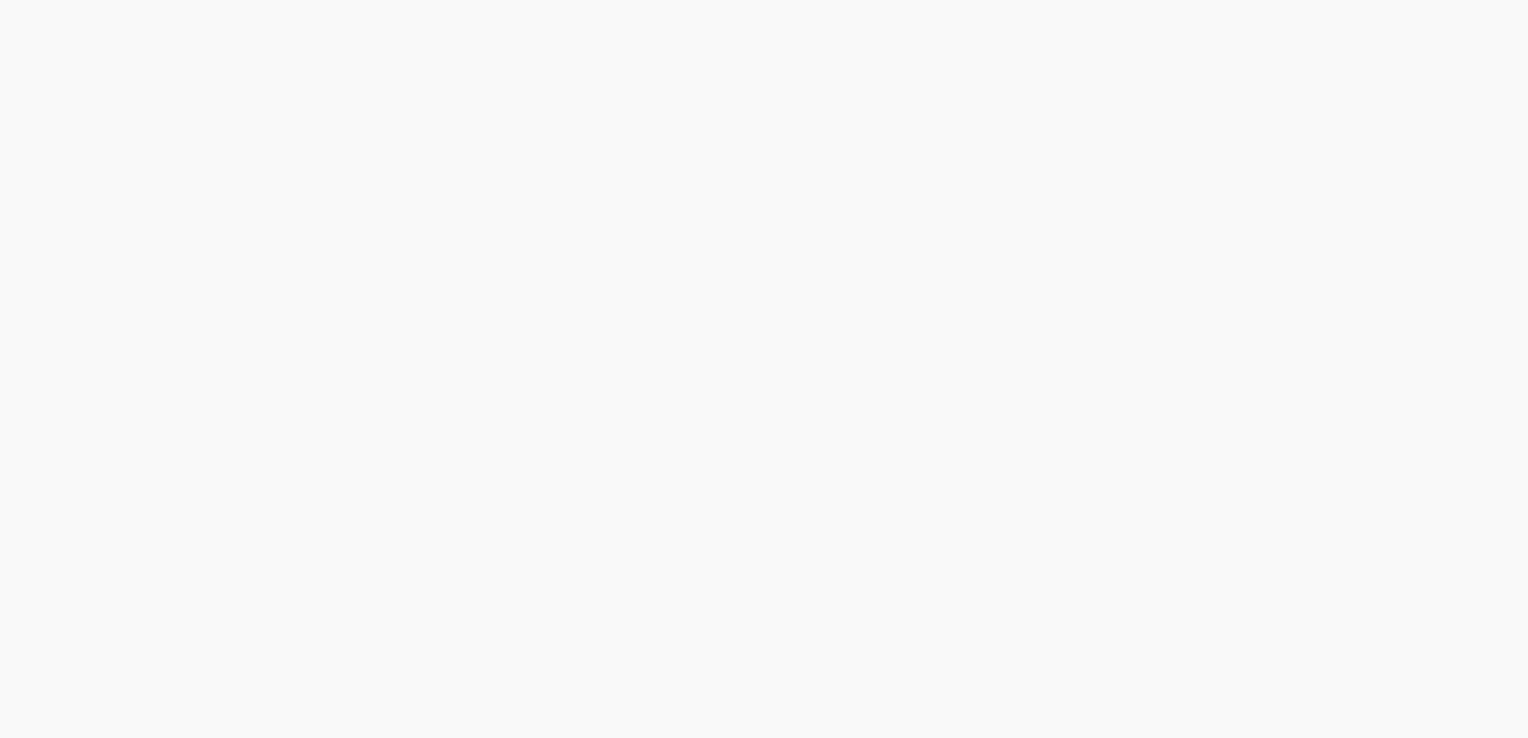 scroll, scrollTop: 0, scrollLeft: 0, axis: both 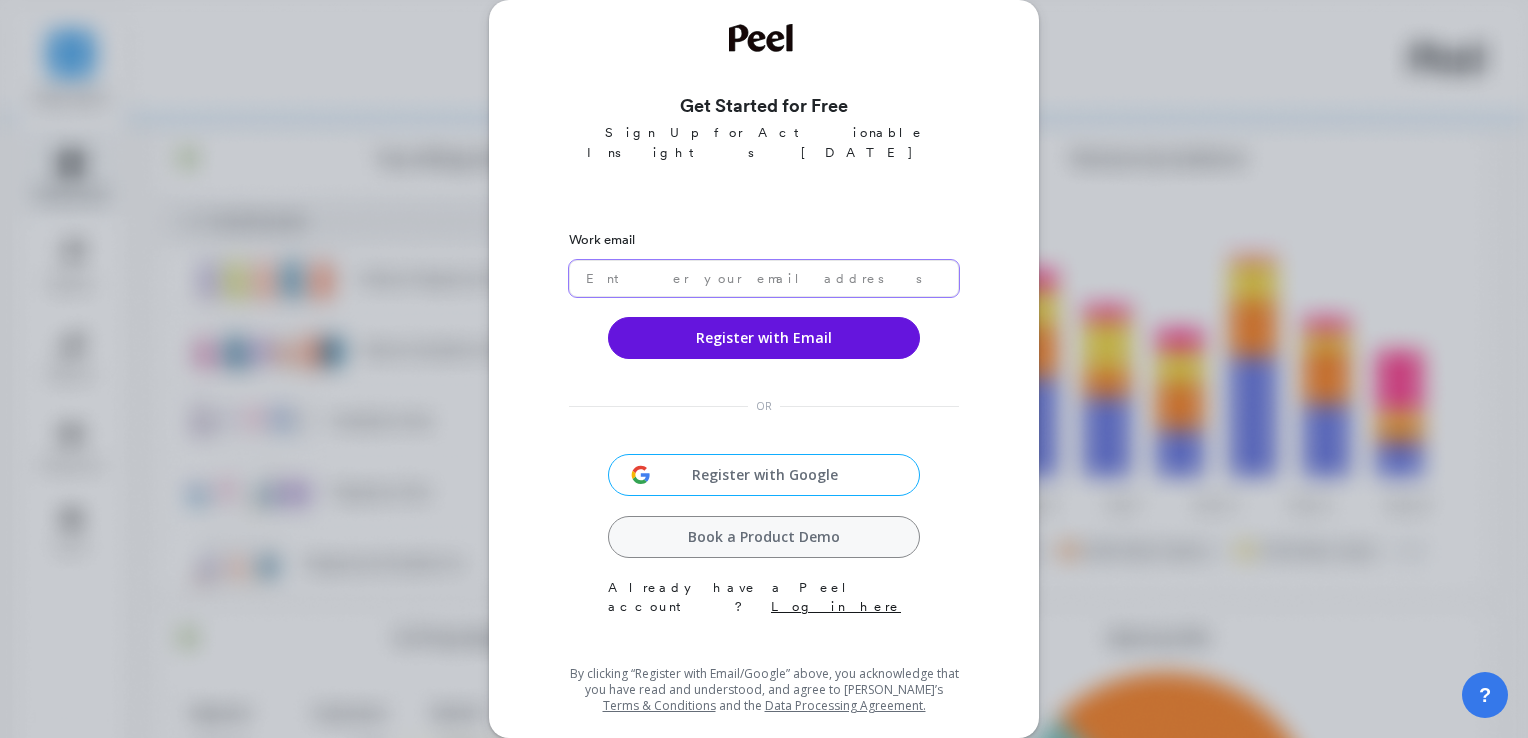 click at bounding box center [764, 278] 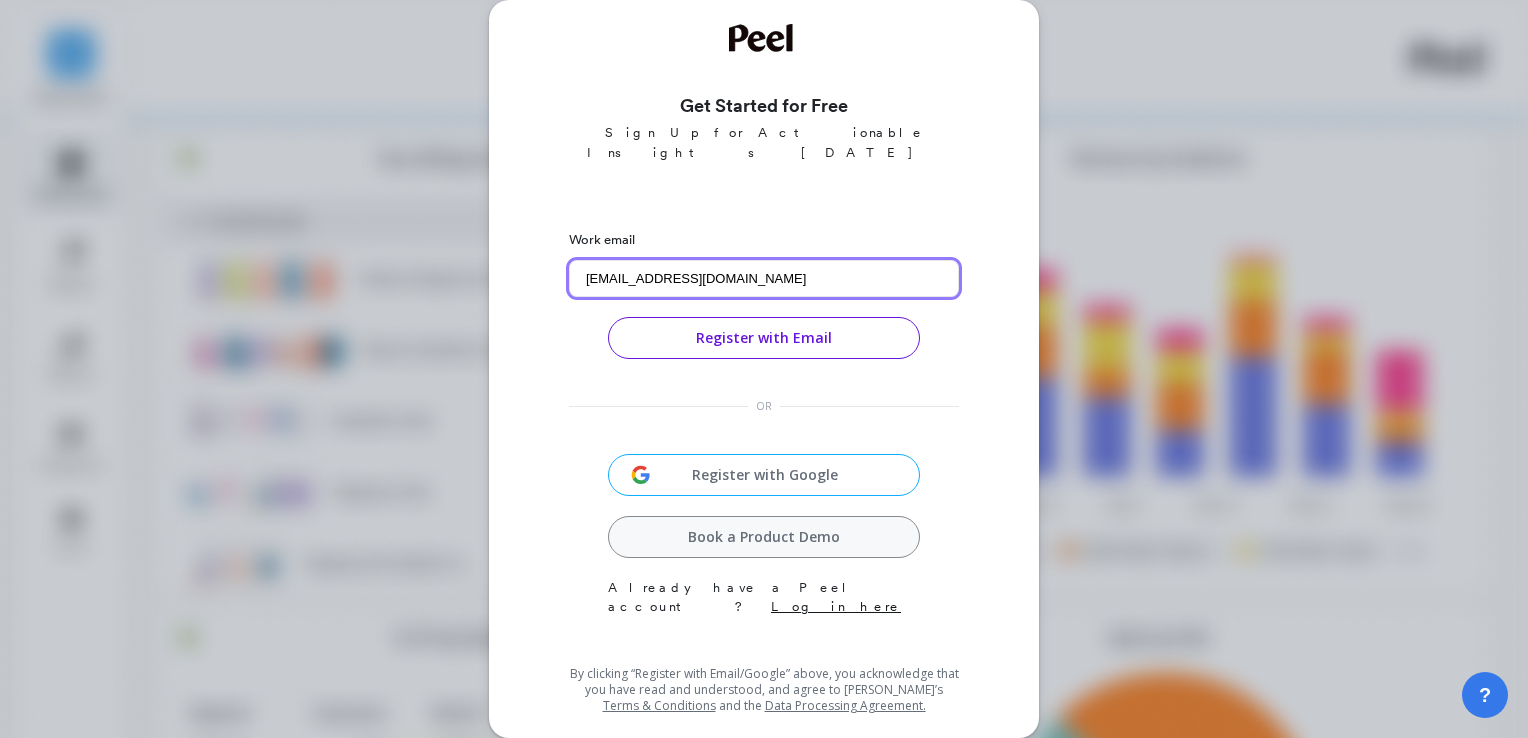 type on "wovipal147@coderdir.com" 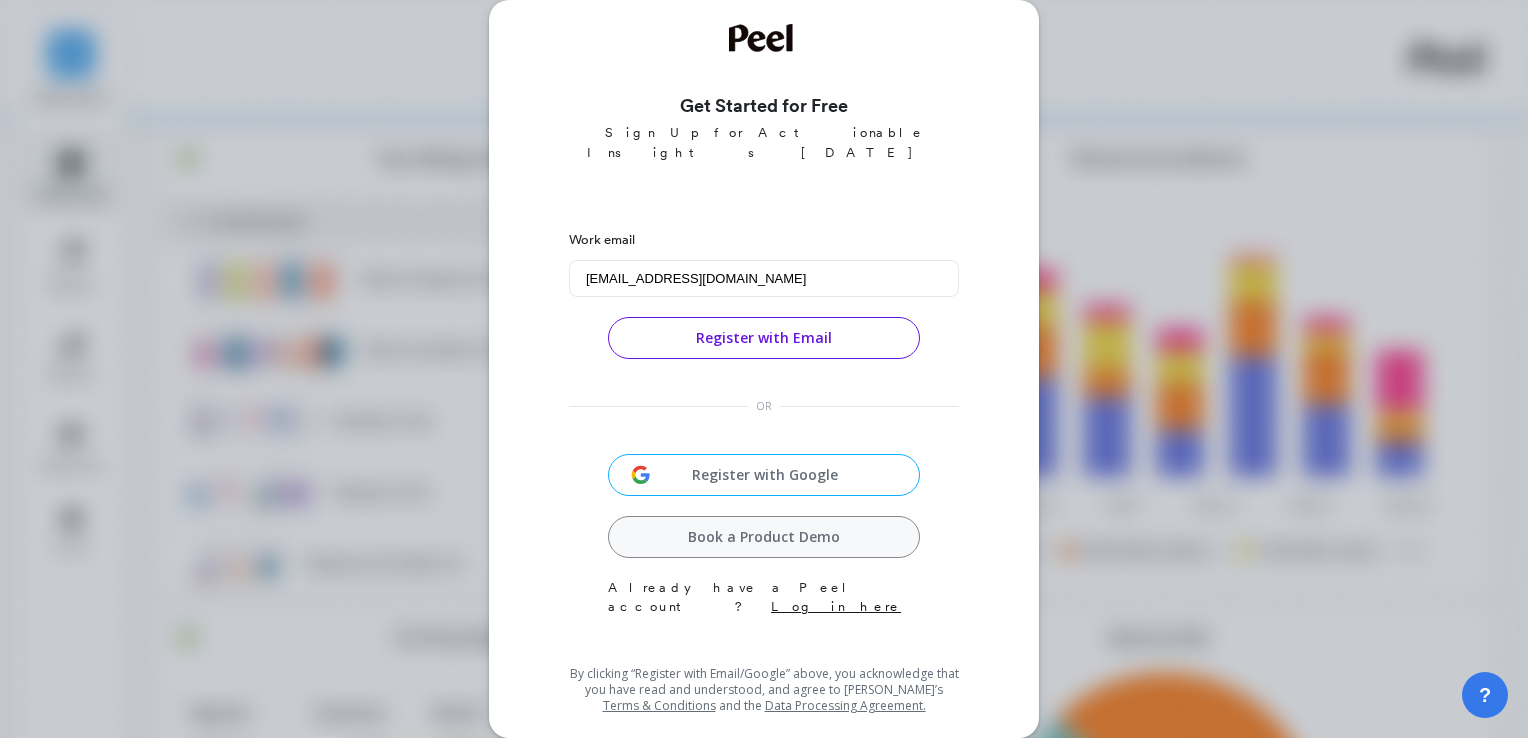 click on "Register with Email" at bounding box center (764, 338) 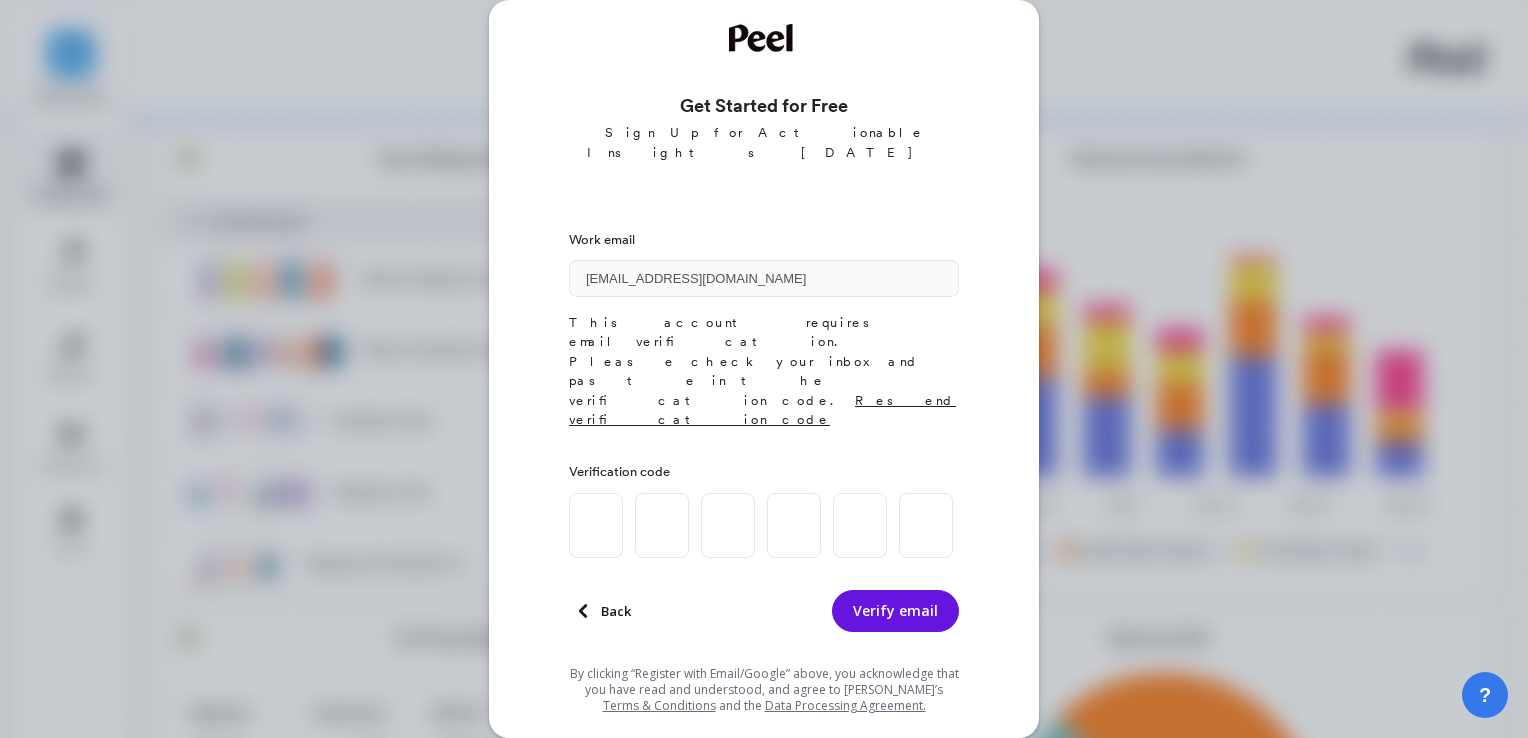 click at bounding box center (596, 525) 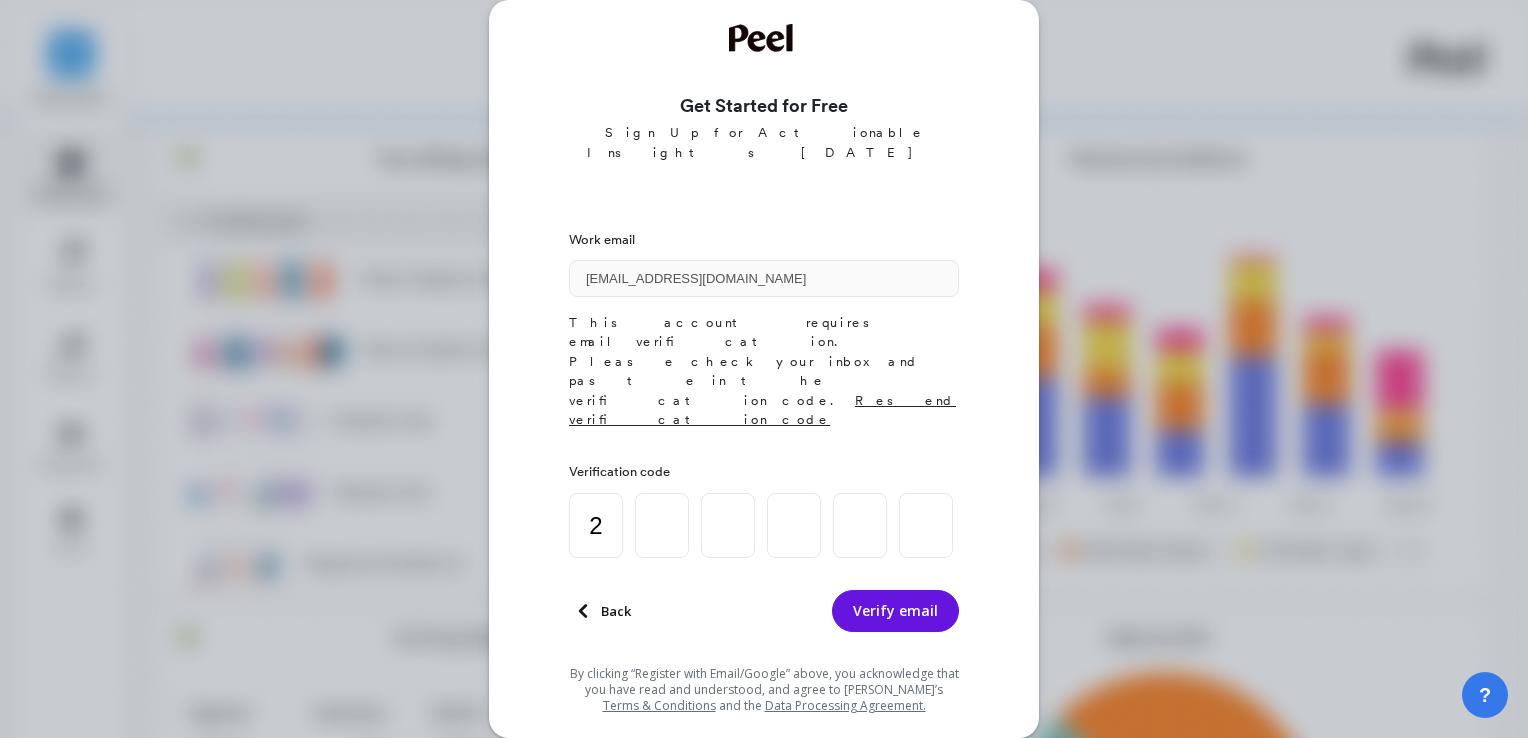 type on "8" 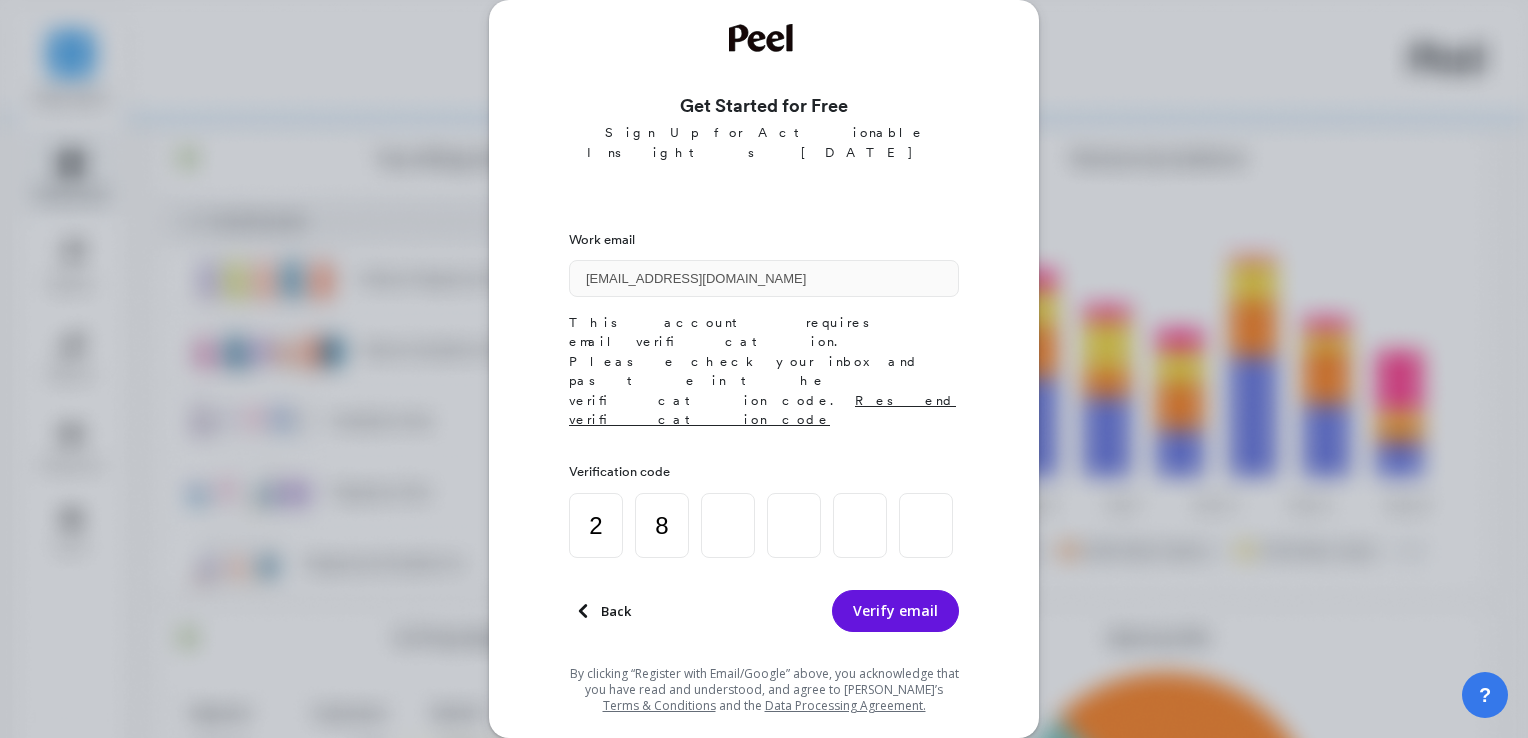 type on "4" 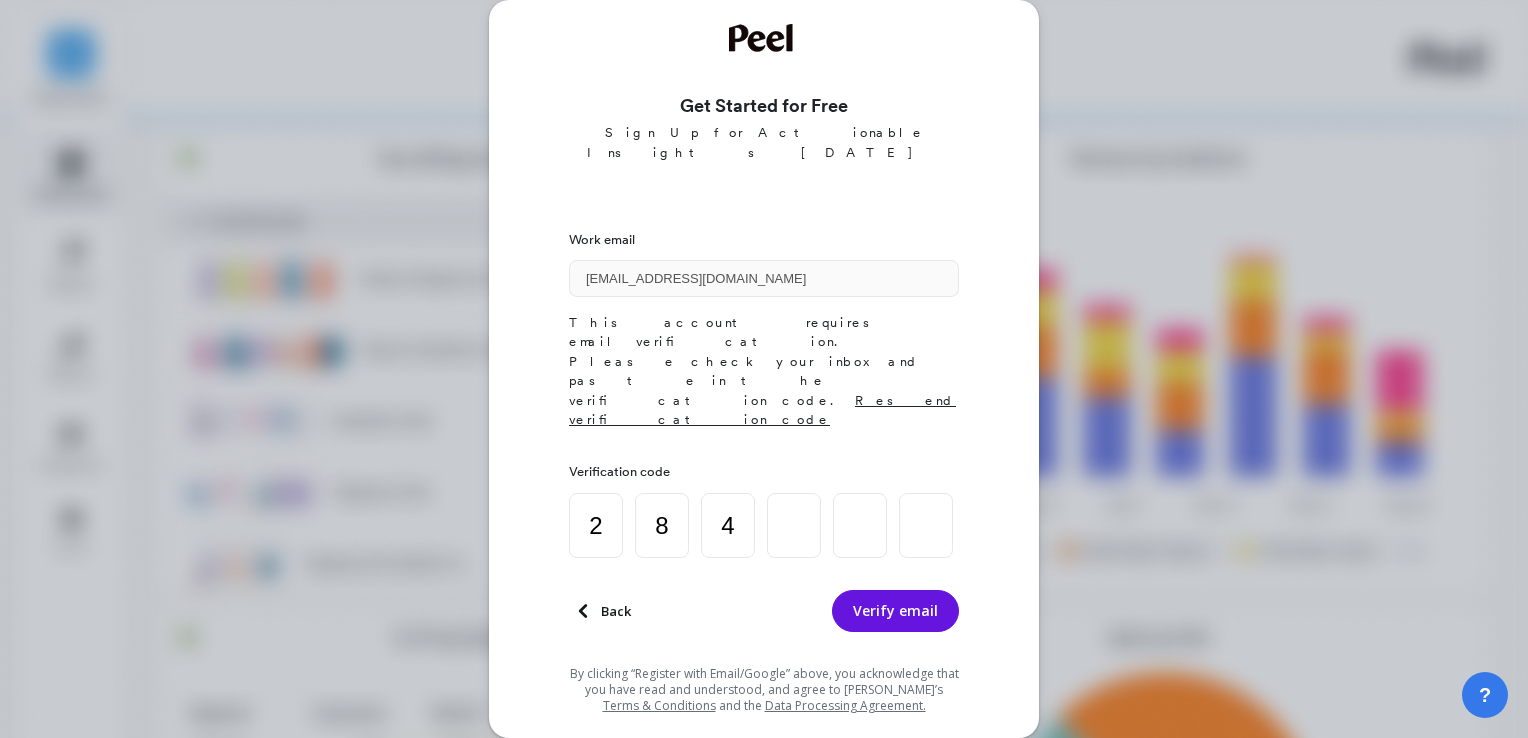 type on "3" 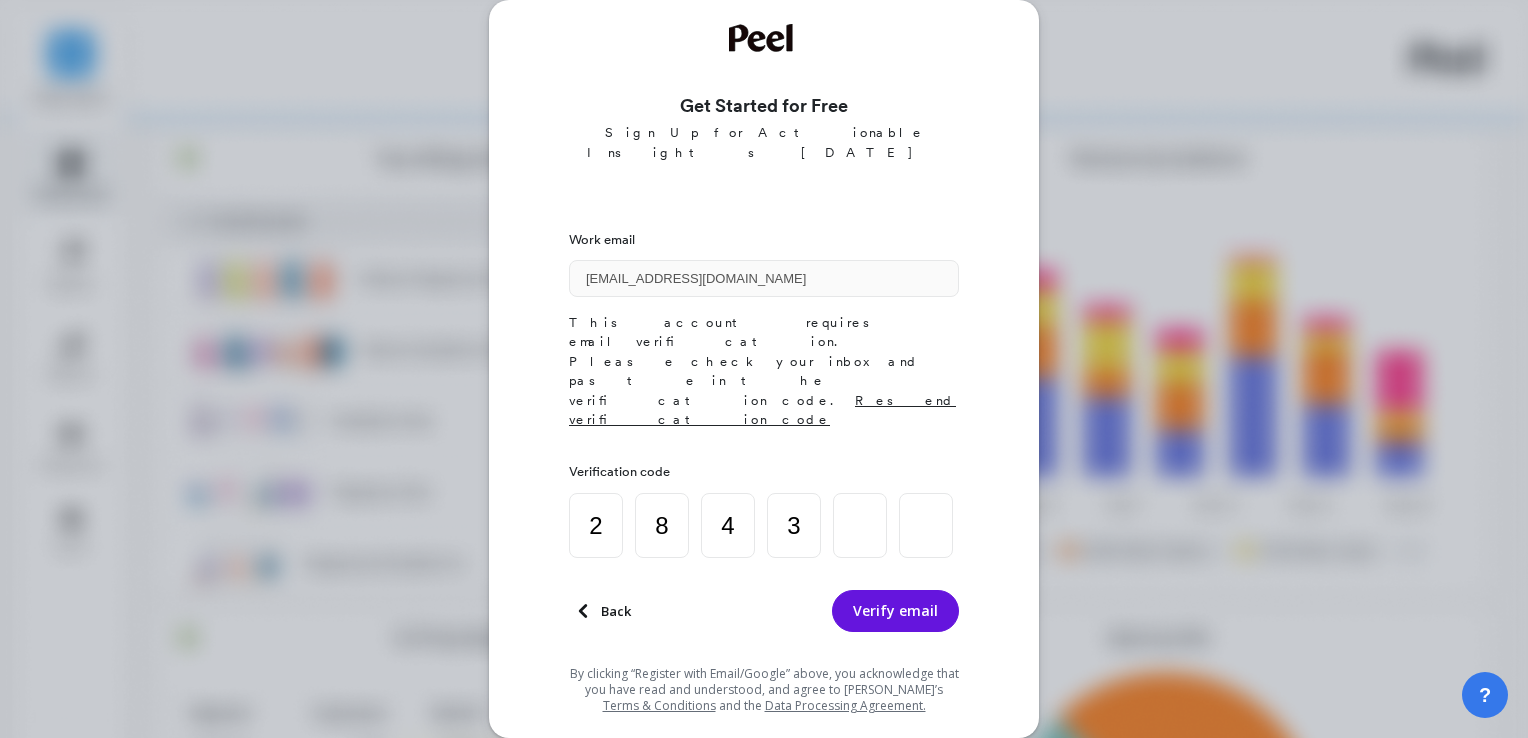 type on "5" 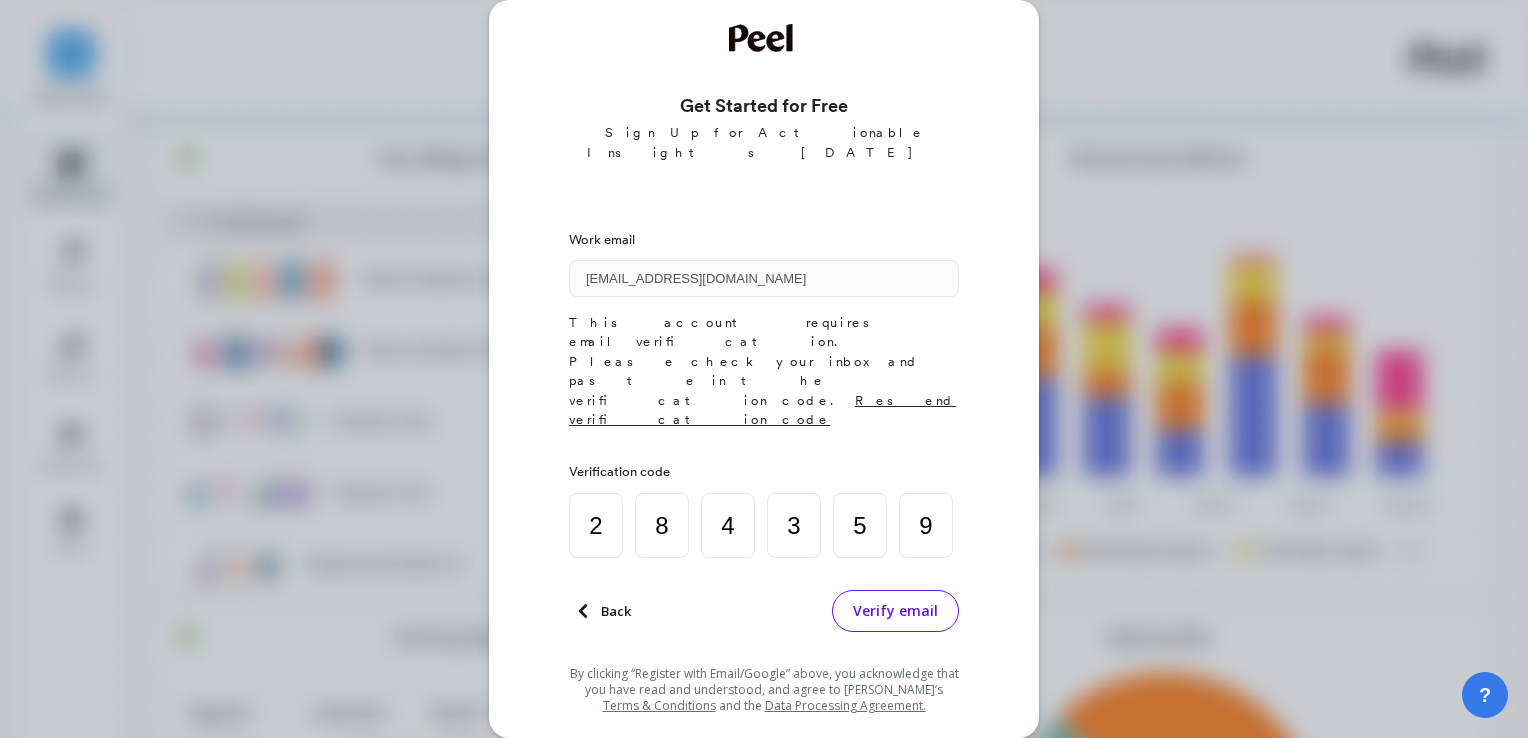 type on "9" 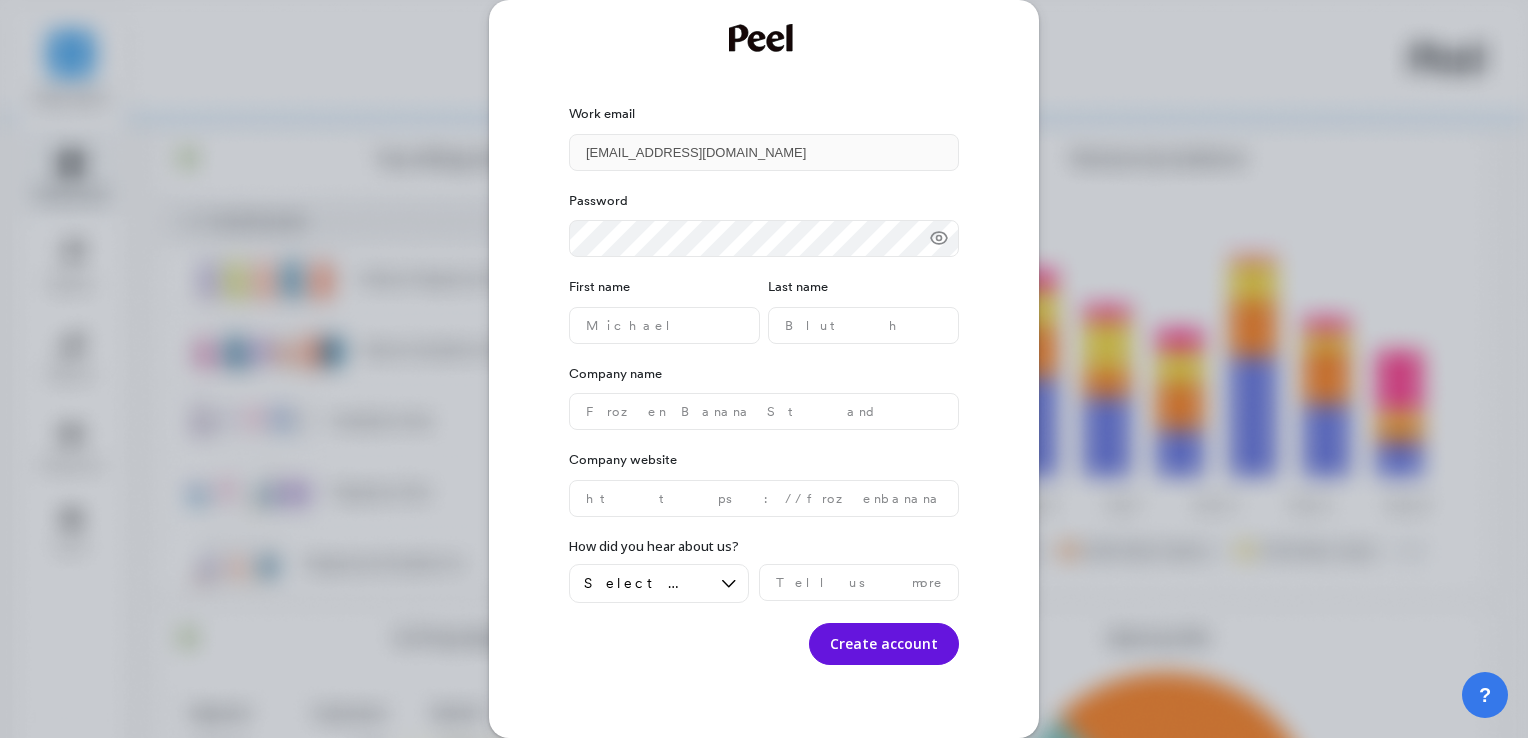 click at bounding box center [939, 241] 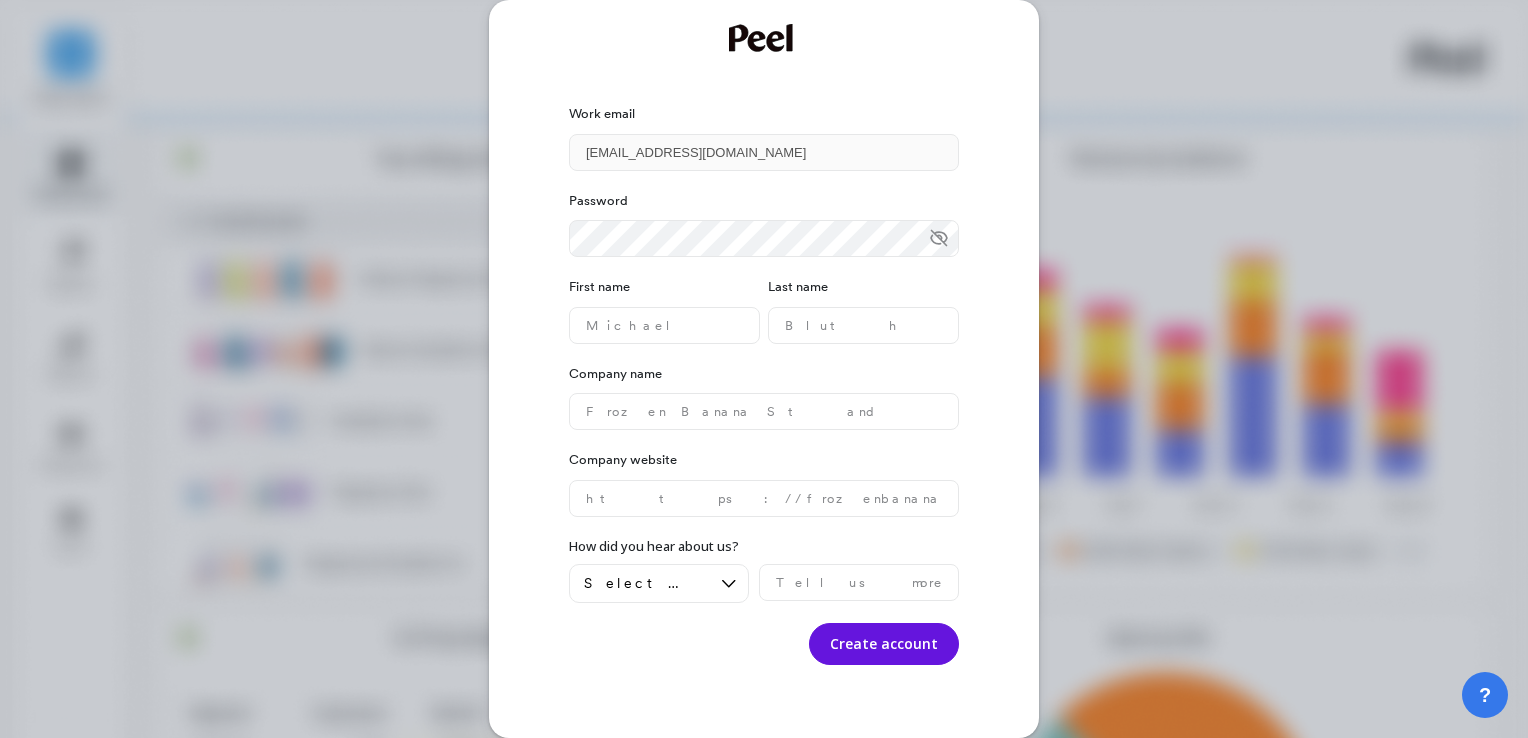 click 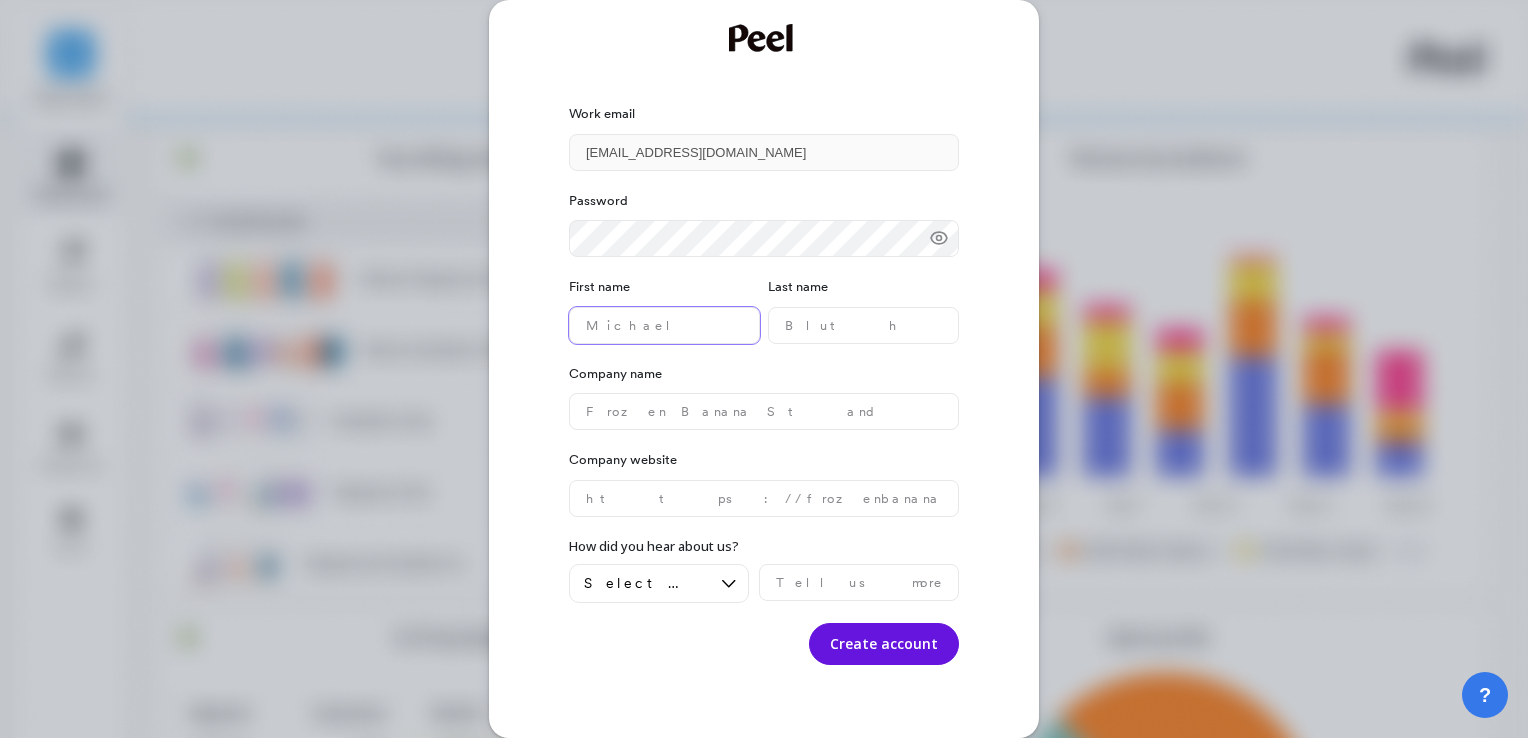 click at bounding box center (664, 325) 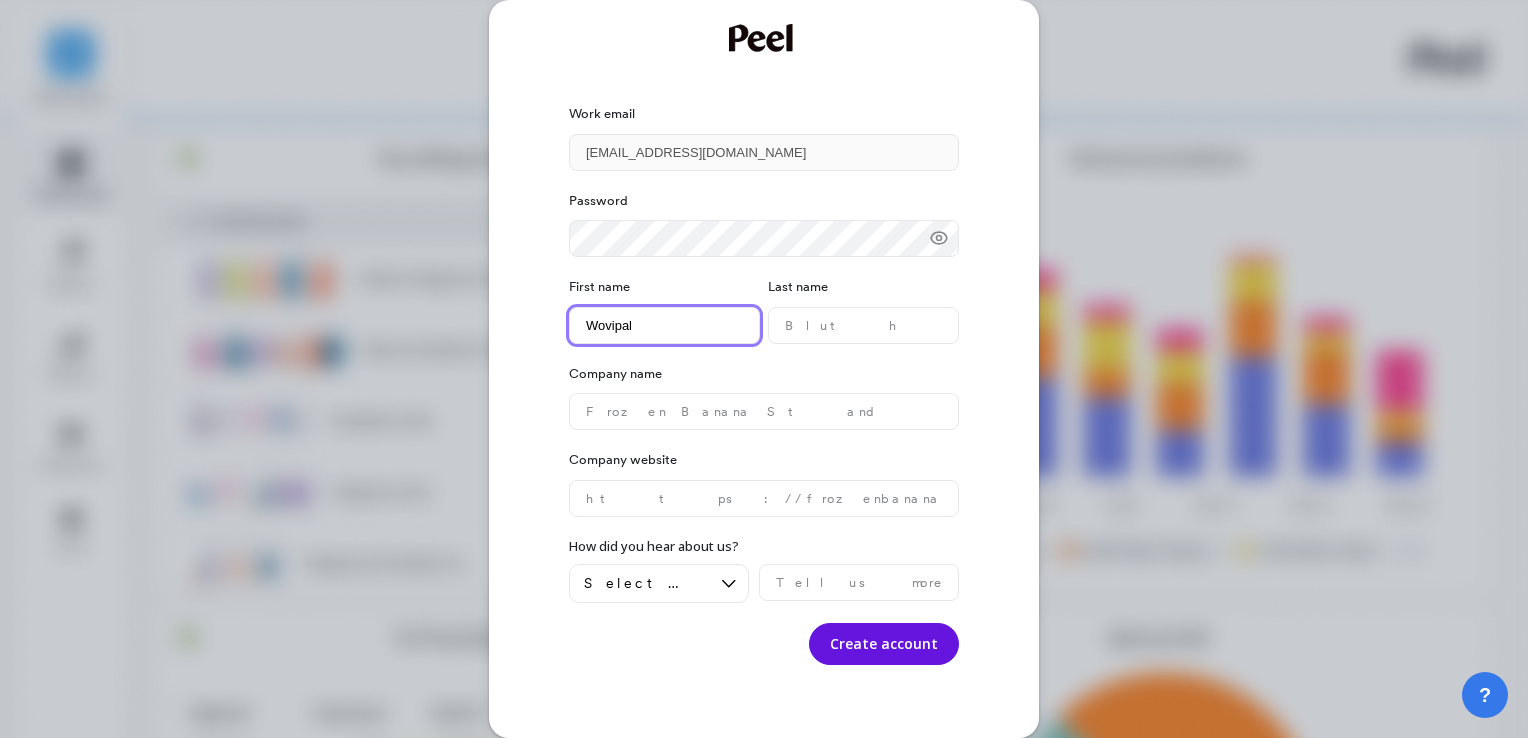 type on "Wovipal" 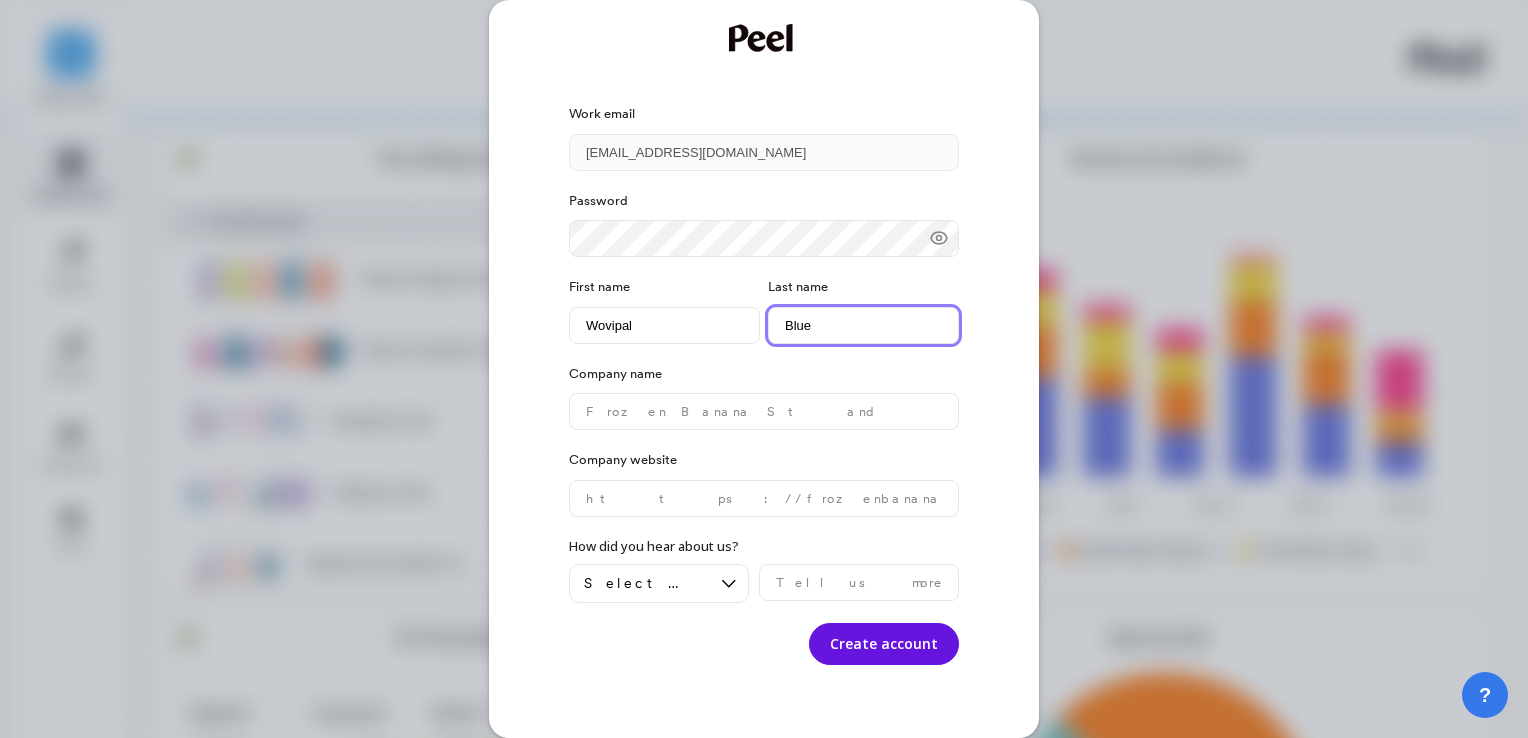 type on "Blue" 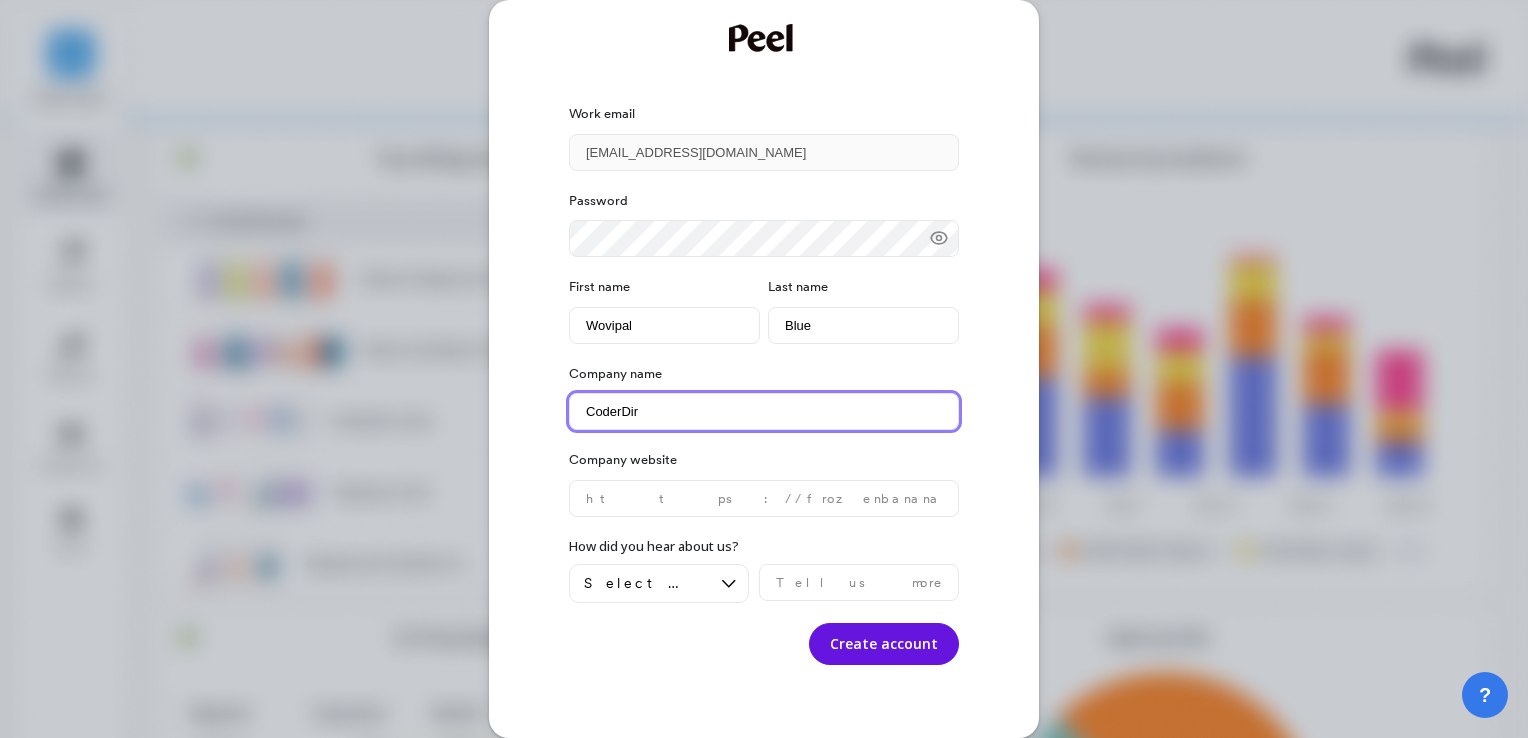 type on "CoderDir" 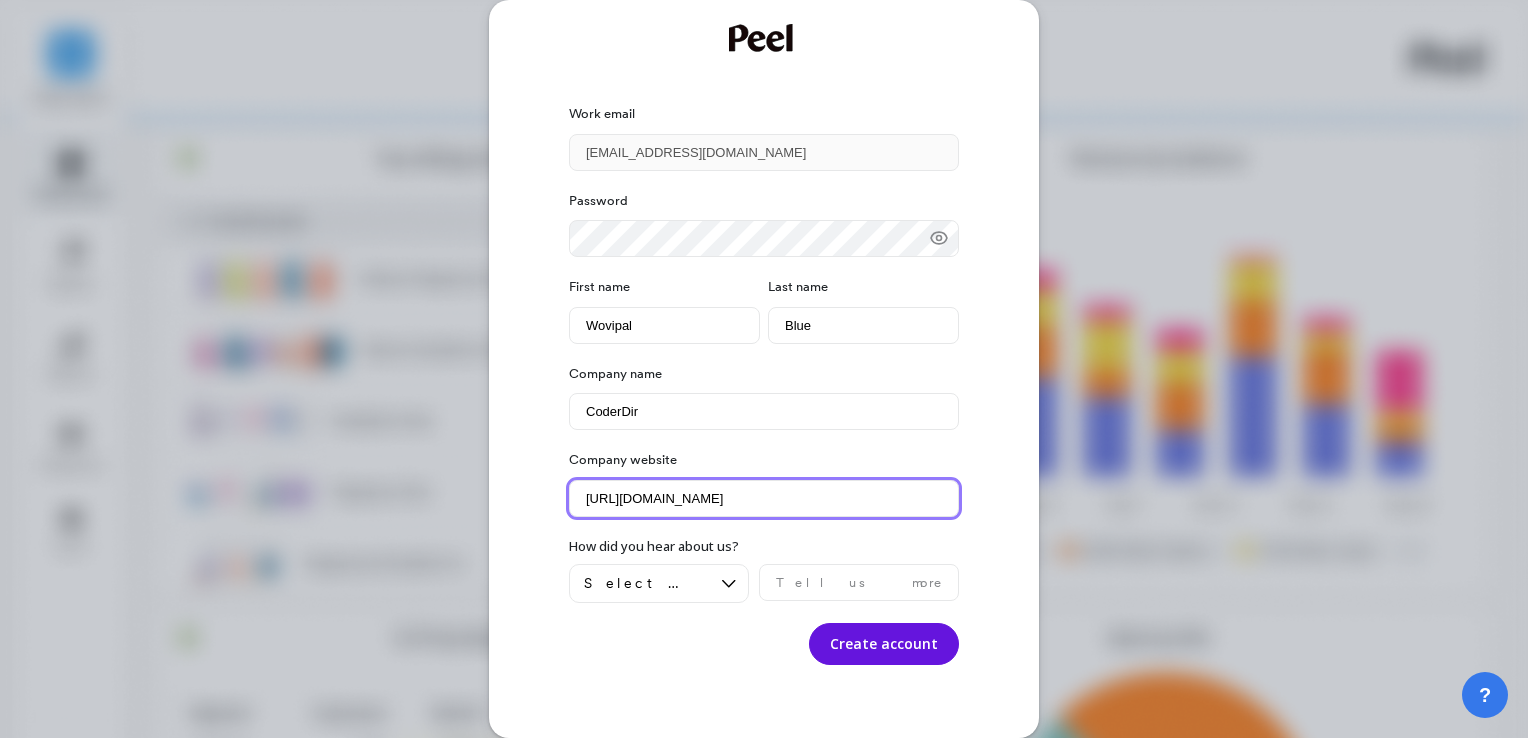 type on "https://coderdir.com" 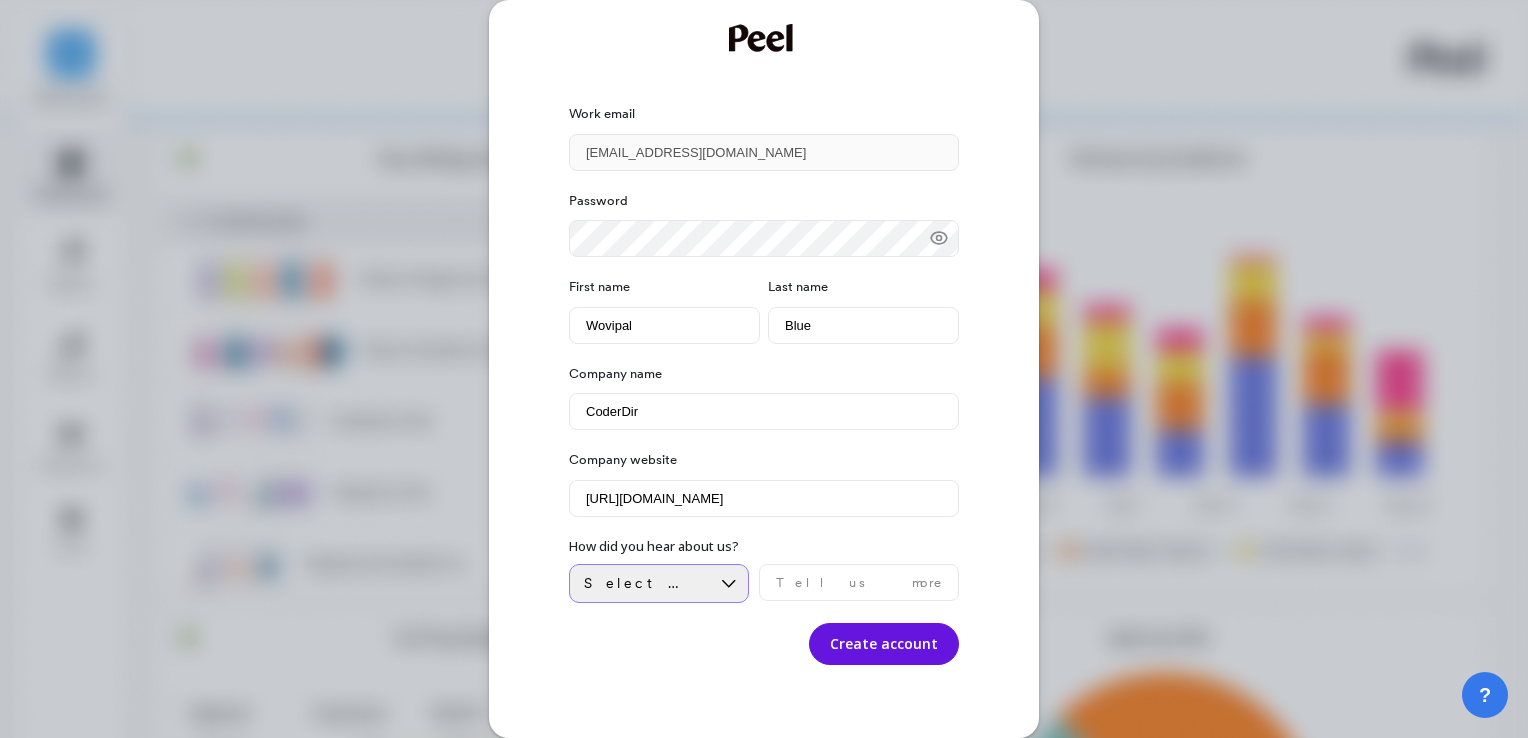click on "Select an option" at bounding box center (647, 583) 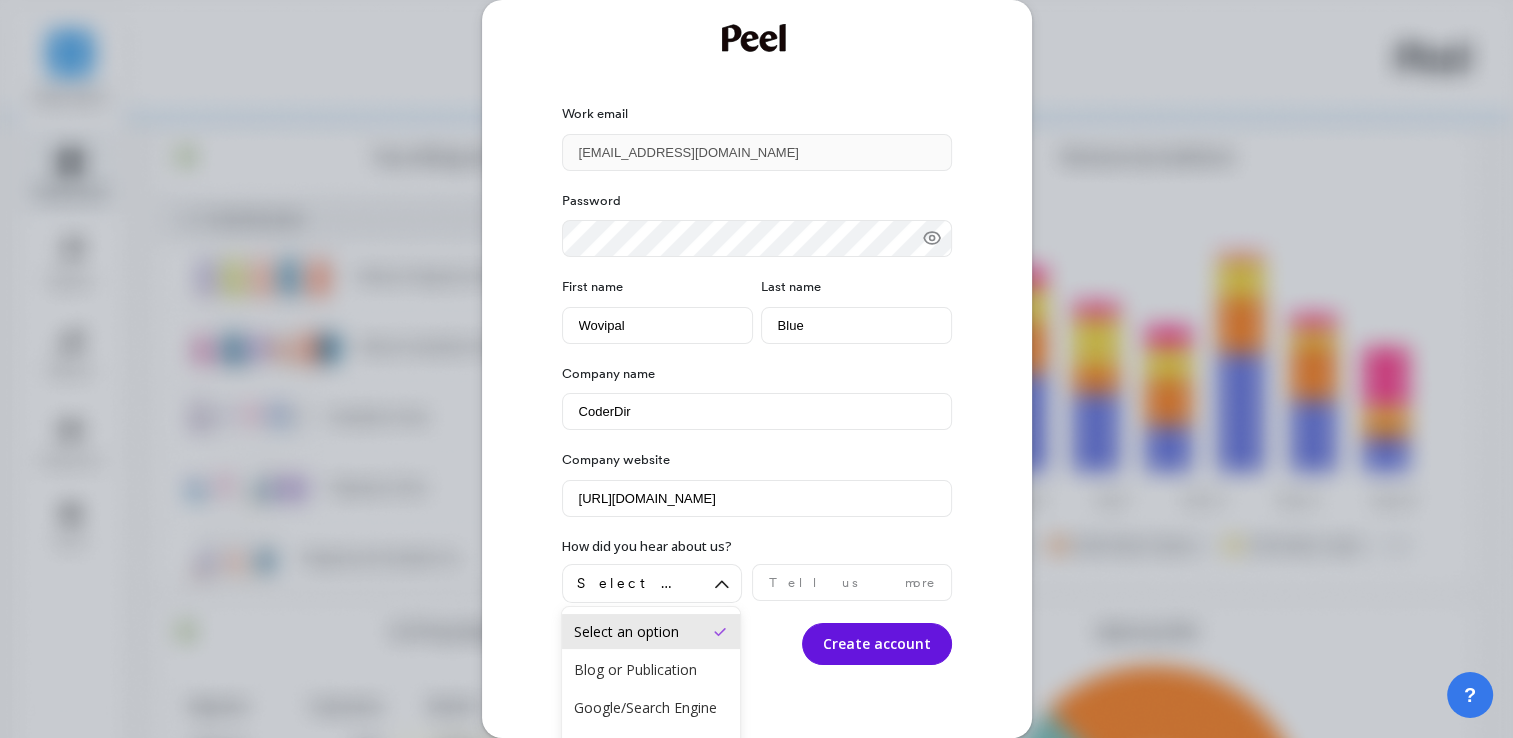 scroll, scrollTop: 169, scrollLeft: 0, axis: vertical 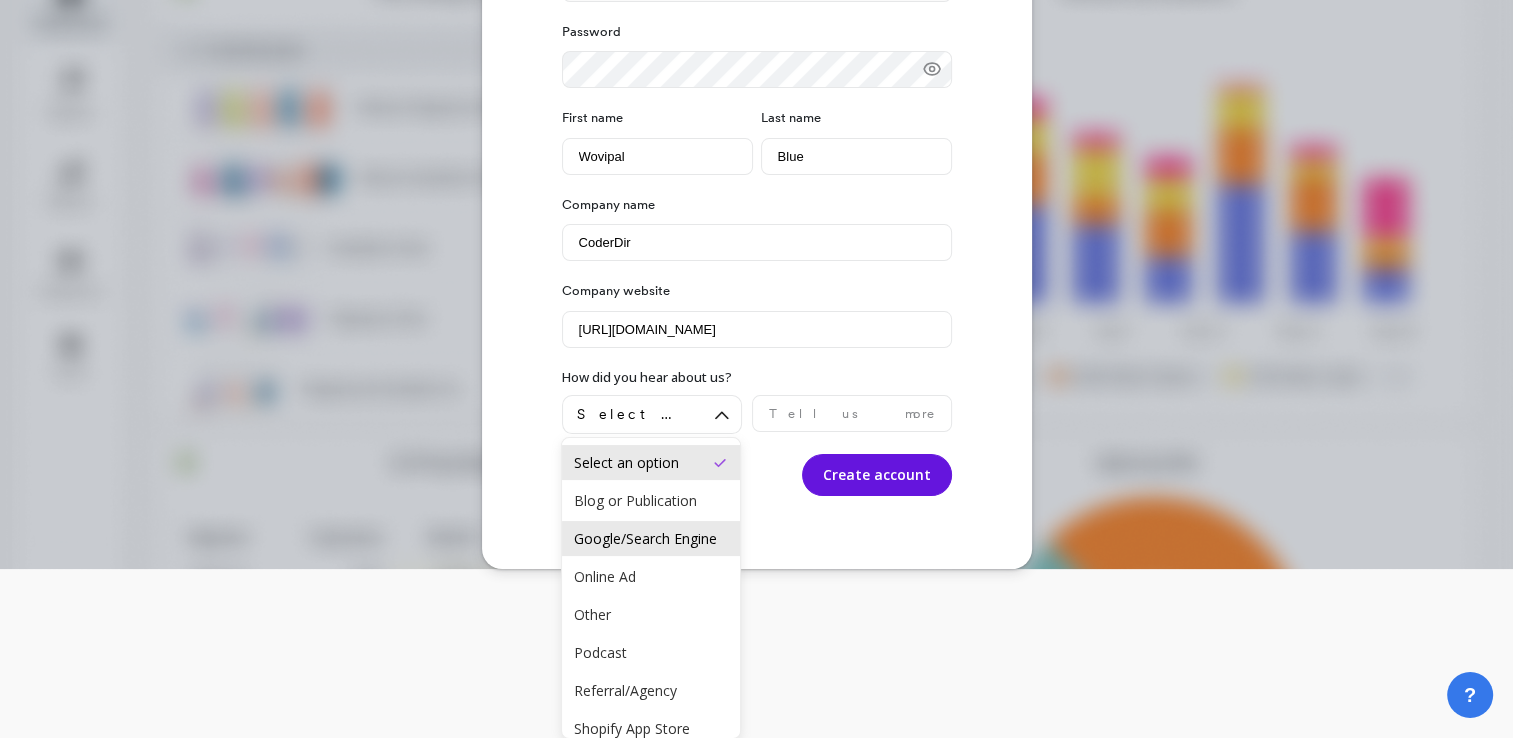 click on "Google/Search Engine" at bounding box center [651, 538] 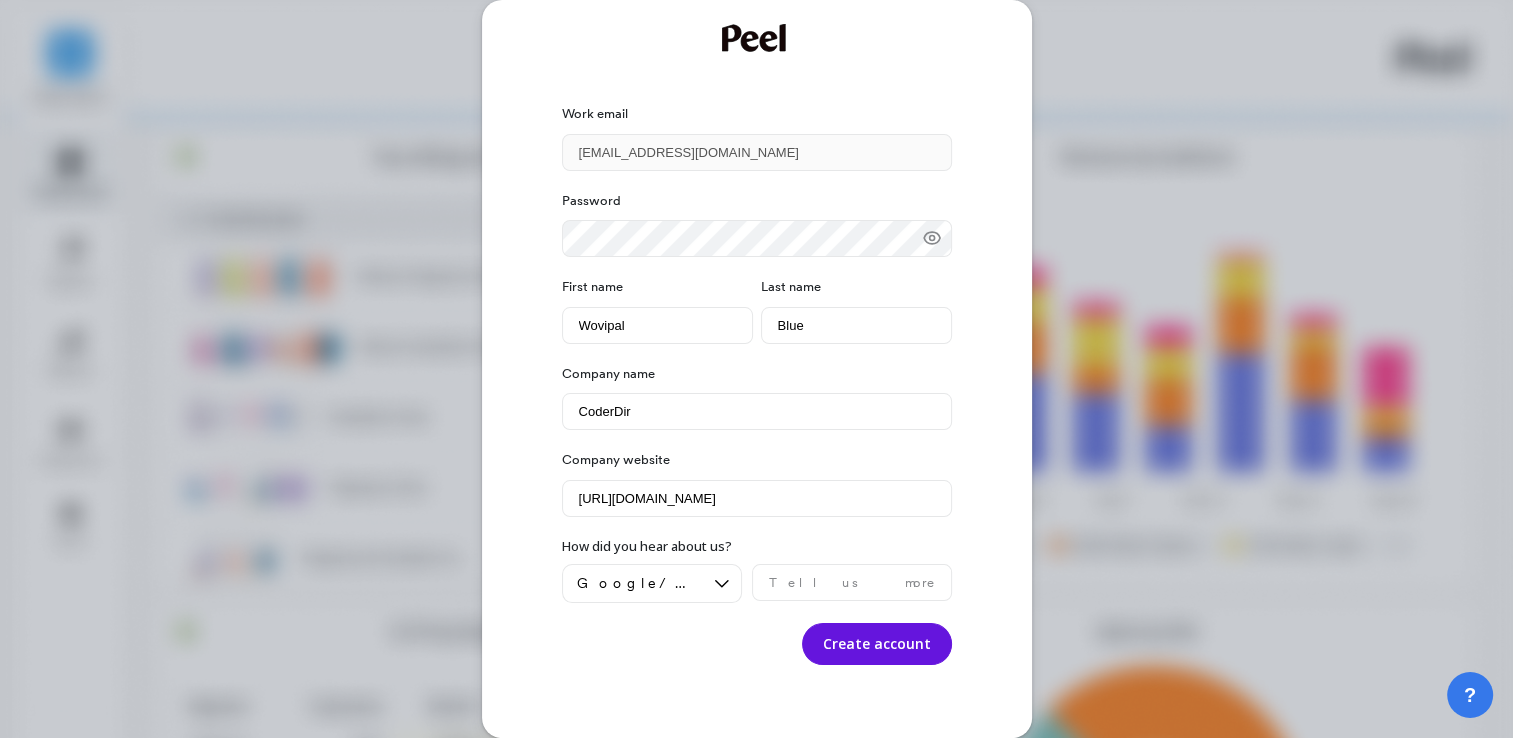 scroll, scrollTop: 0, scrollLeft: 0, axis: both 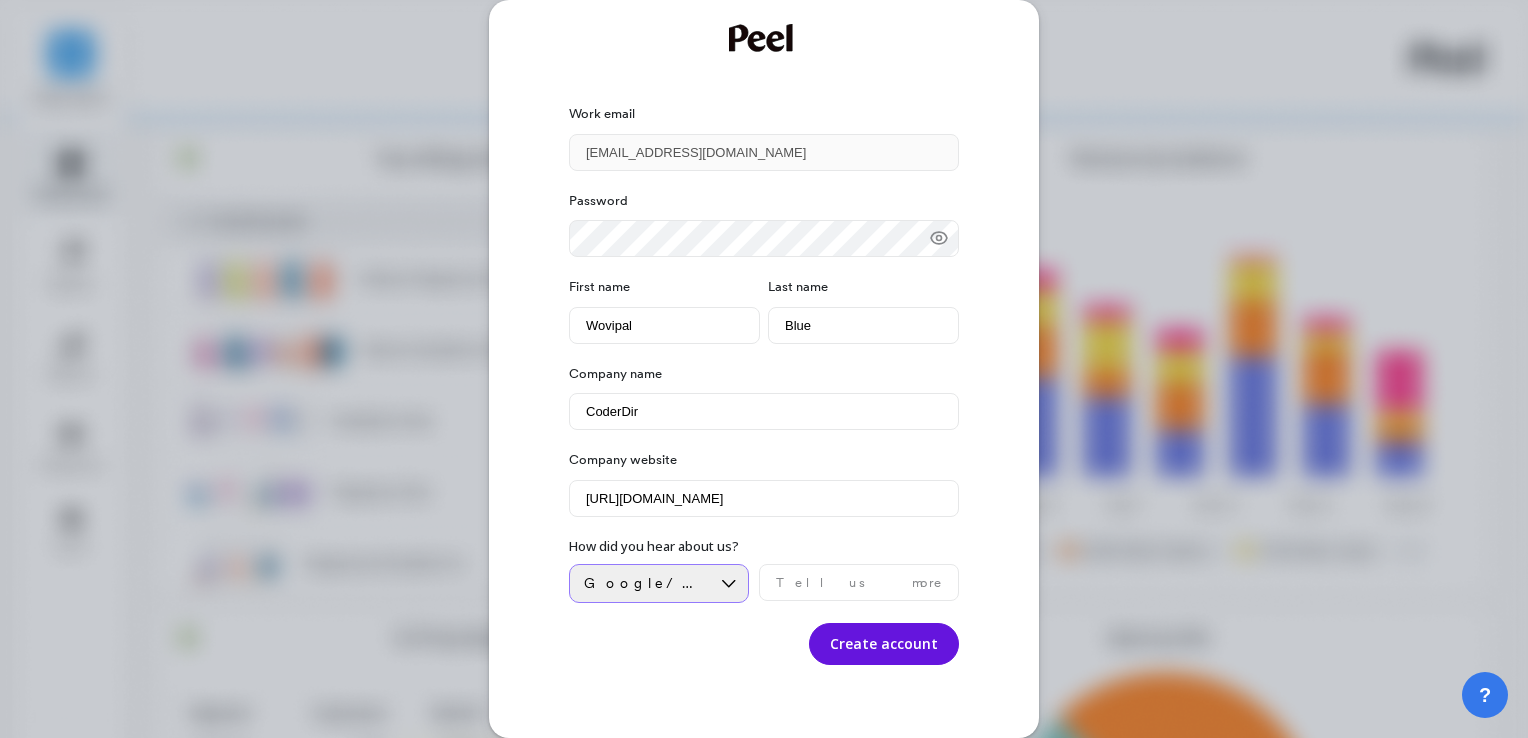 click on "Google/Search Engine" at bounding box center [647, 583] 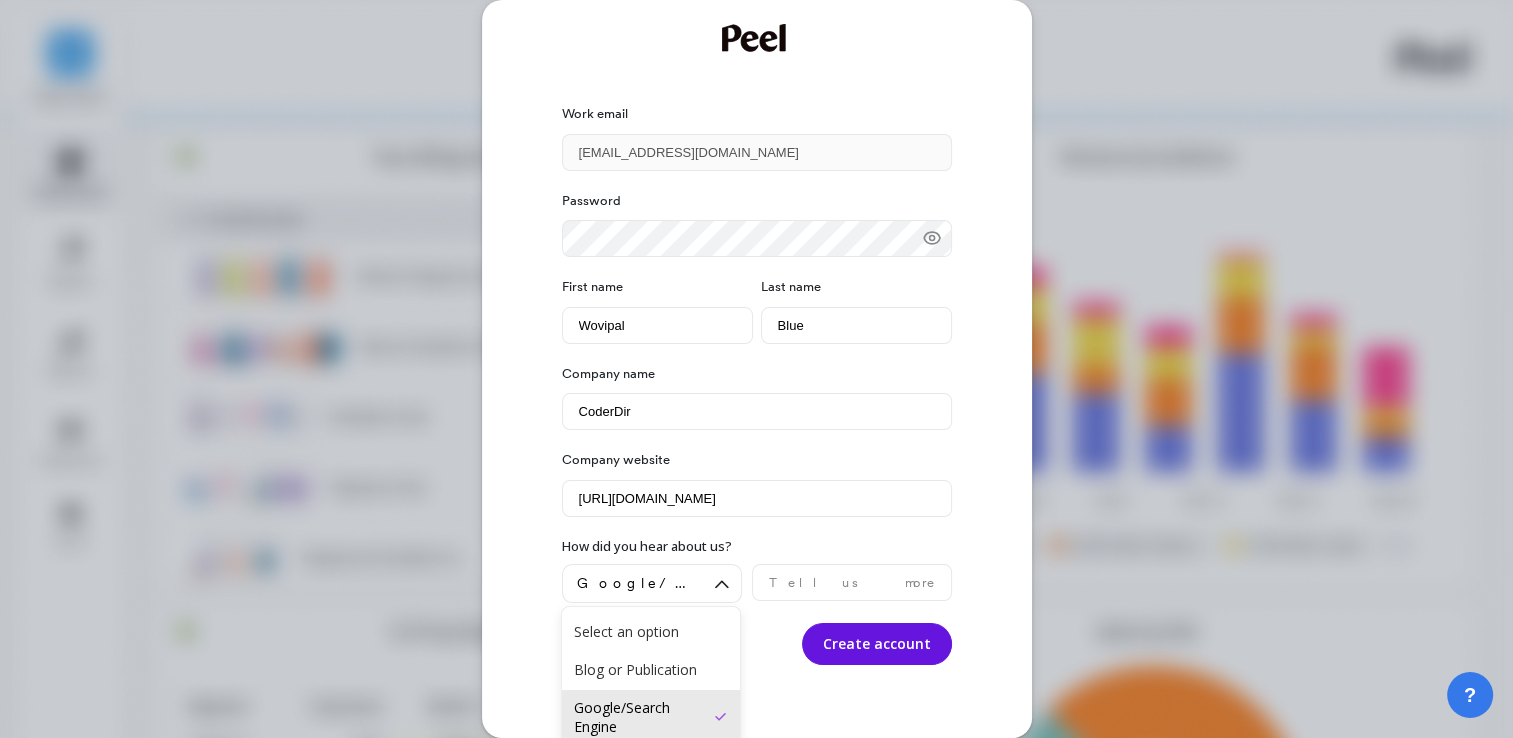 scroll, scrollTop: 169, scrollLeft: 0, axis: vertical 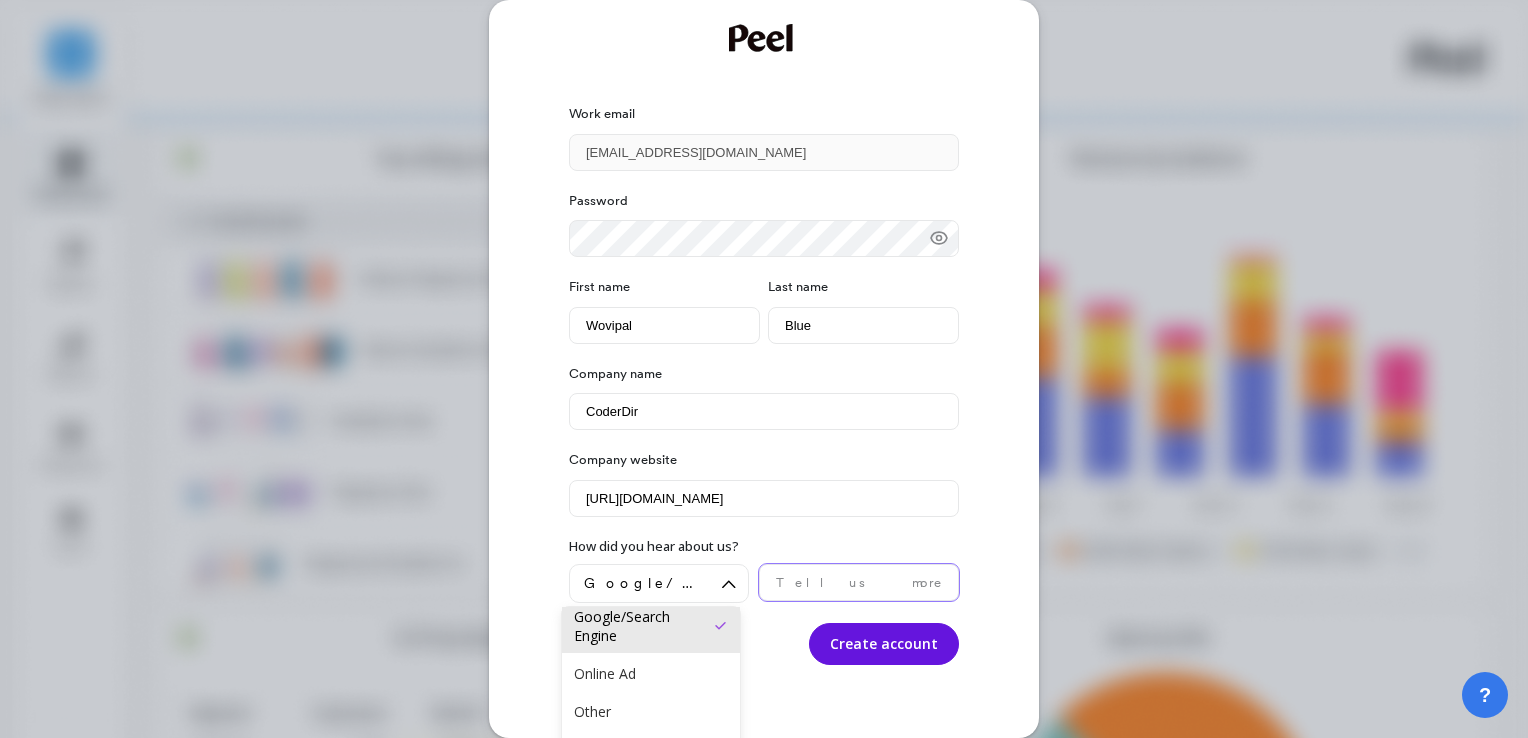 click on "Password   First name   Wovipal Last name   Blue Company name   CoderDir Company website   https://coderdir.com How did you hear about us? option Google/Search Engine, selected. 9 results available. Use Up and Down to choose options, press Enter to select the currently focused option, press Escape to exit the menu, press Tab to select the option and exit the menu. Google/Search Engine Create account" at bounding box center (764, 418) 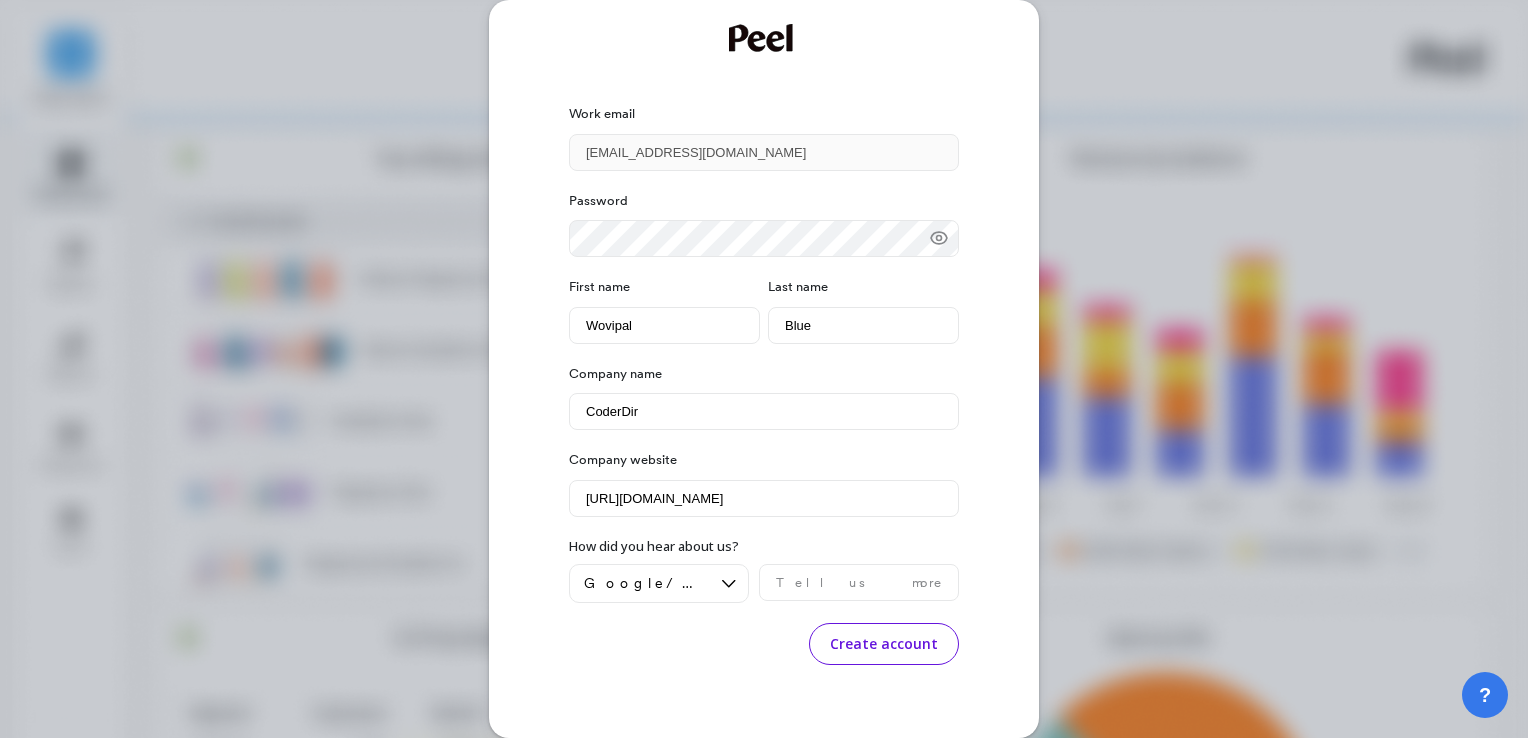 click on "Create account" at bounding box center (884, 644) 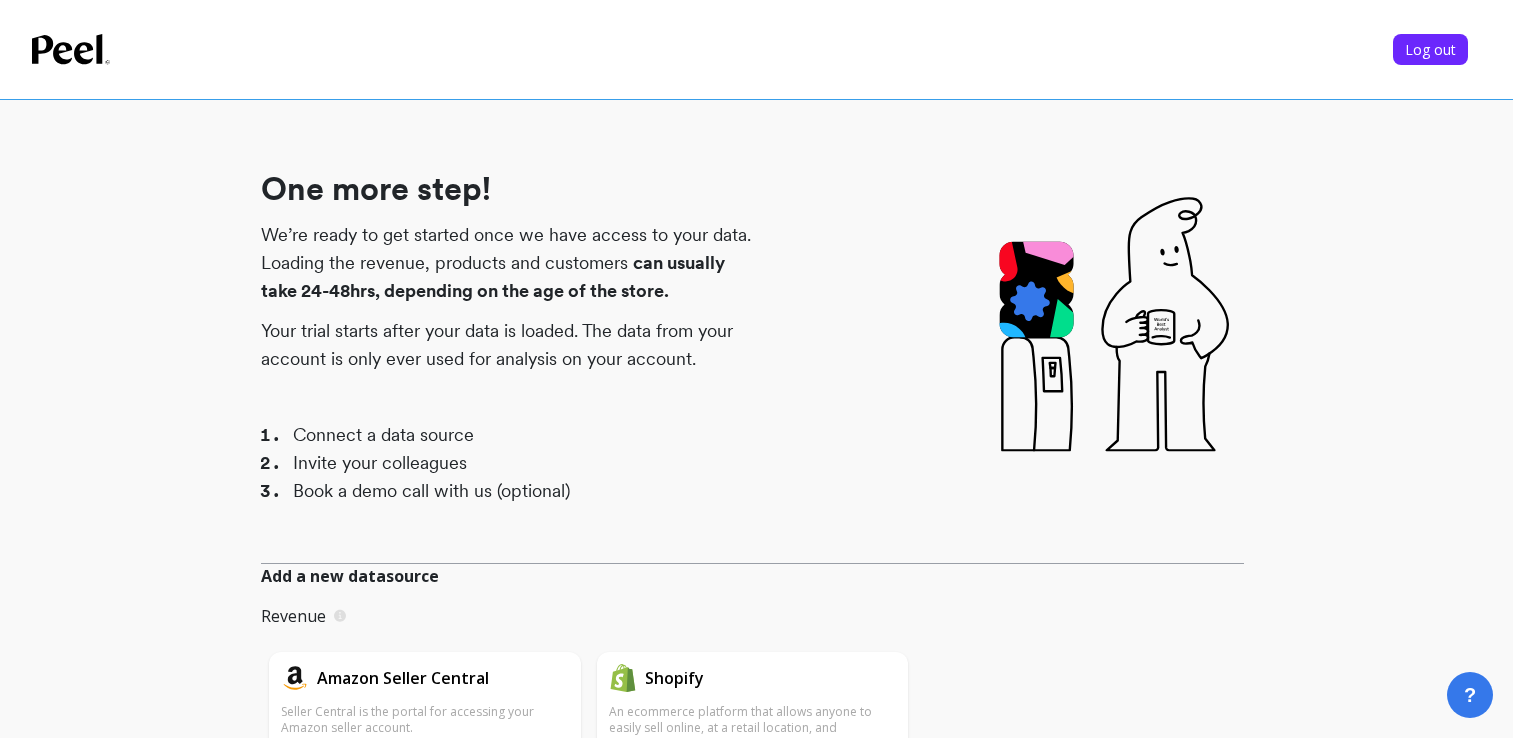 scroll, scrollTop: 0, scrollLeft: 0, axis: both 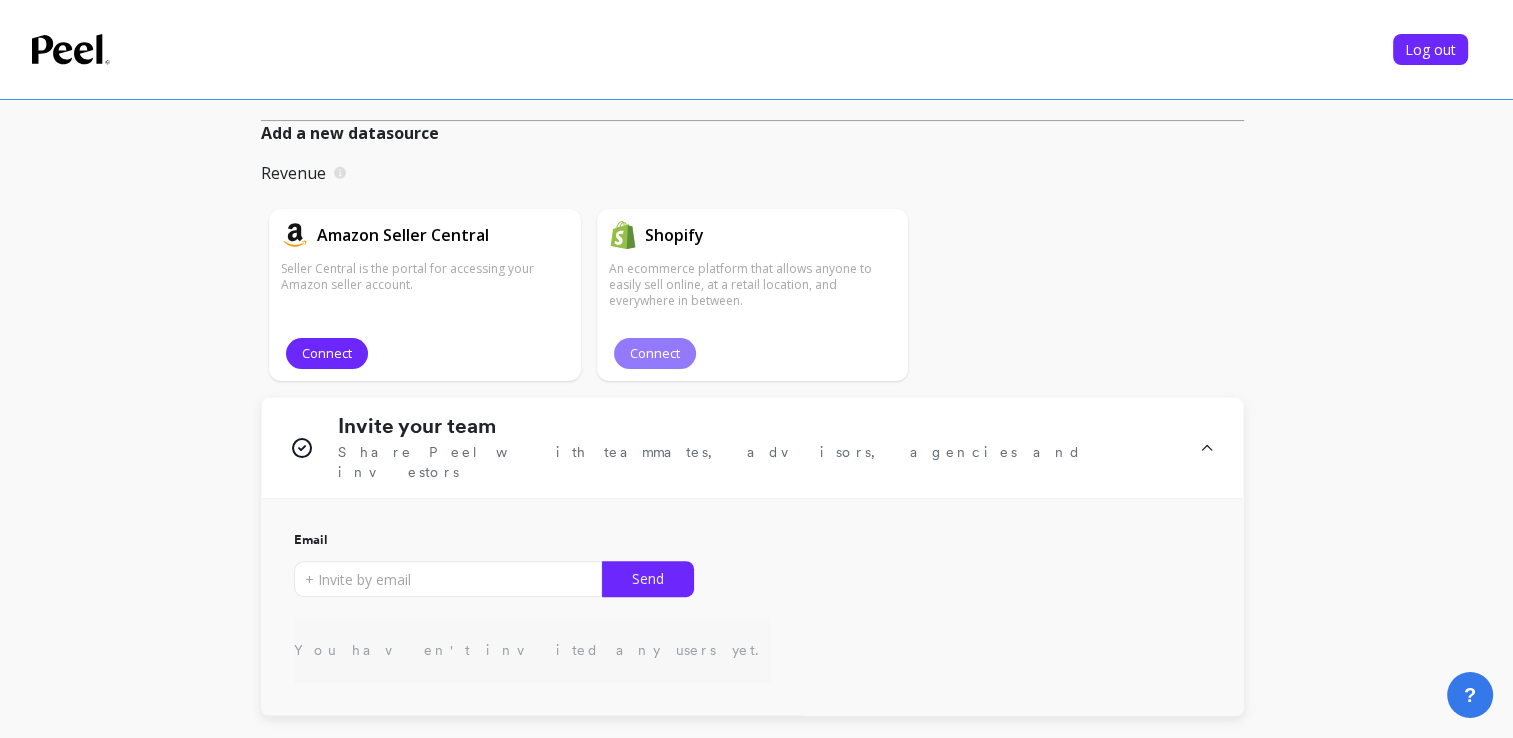 click on "Connect" at bounding box center (655, 353) 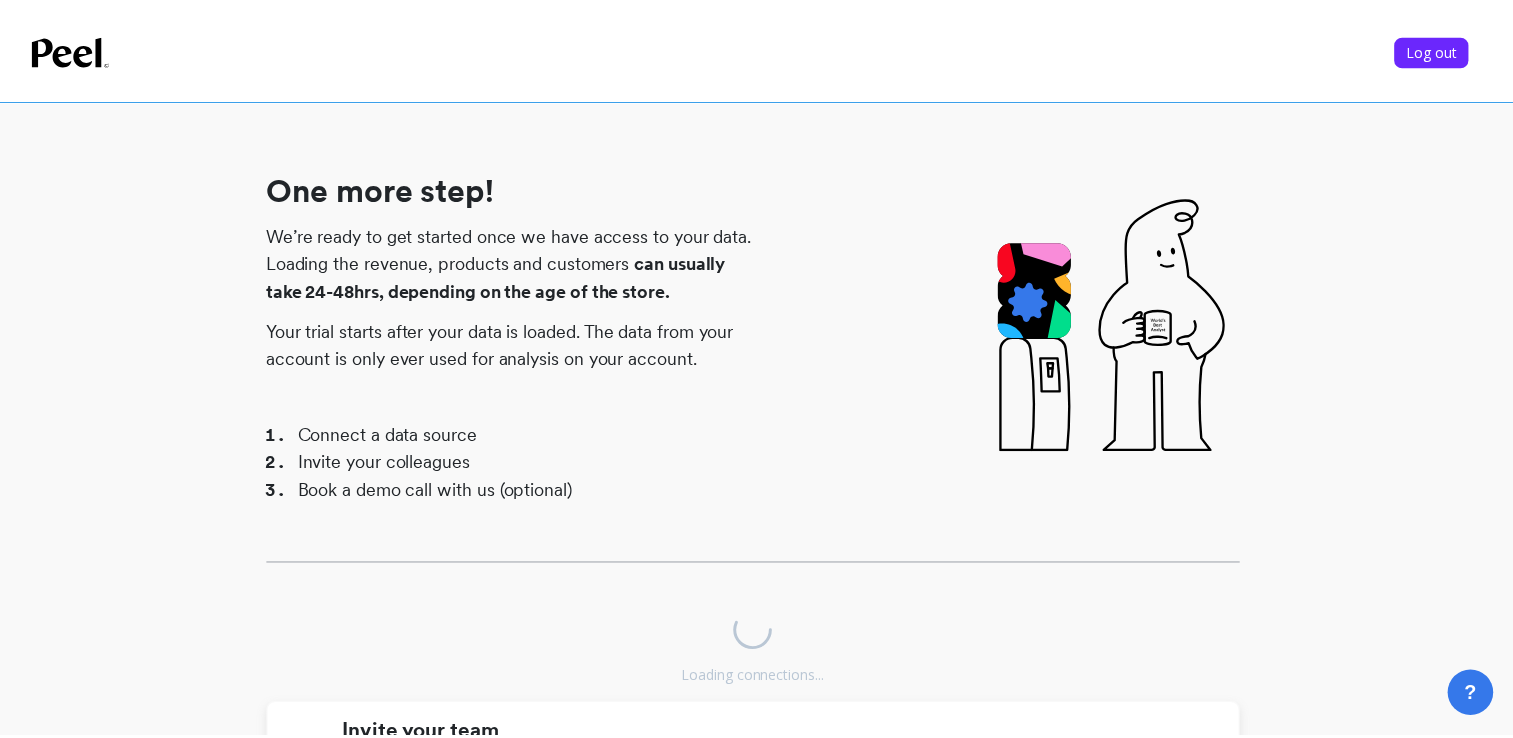 scroll, scrollTop: 0, scrollLeft: 0, axis: both 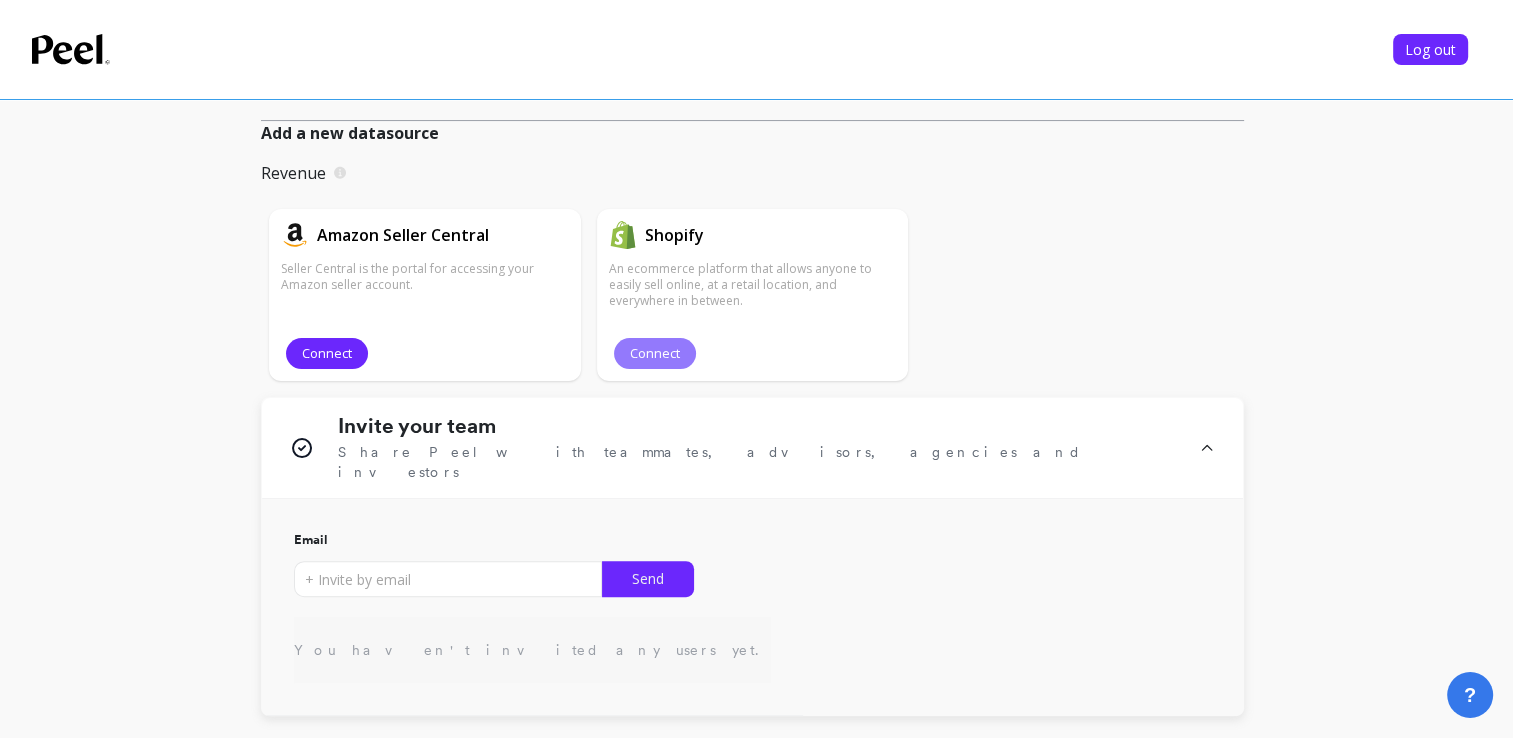 click on "Connect" at bounding box center [655, 353] 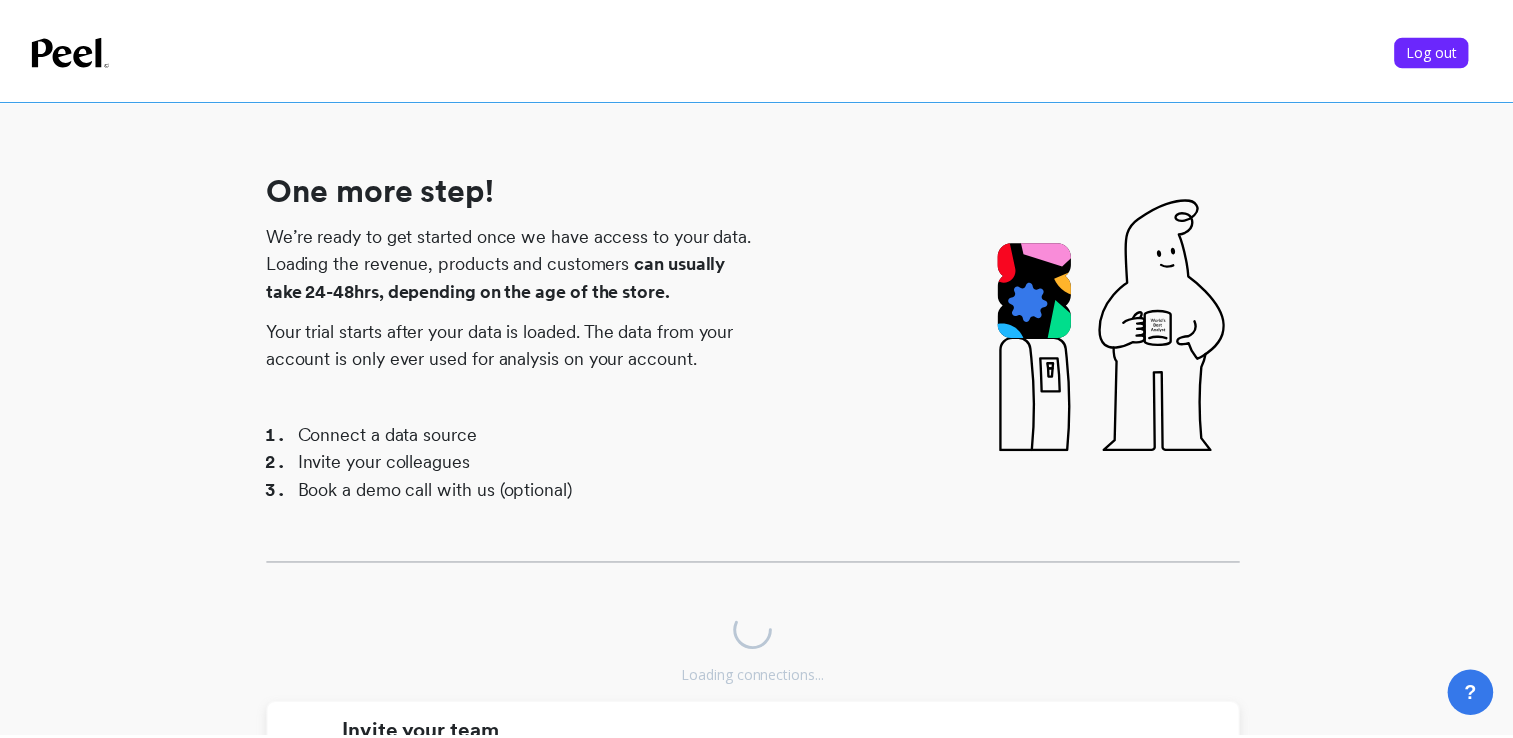 scroll, scrollTop: 443, scrollLeft: 0, axis: vertical 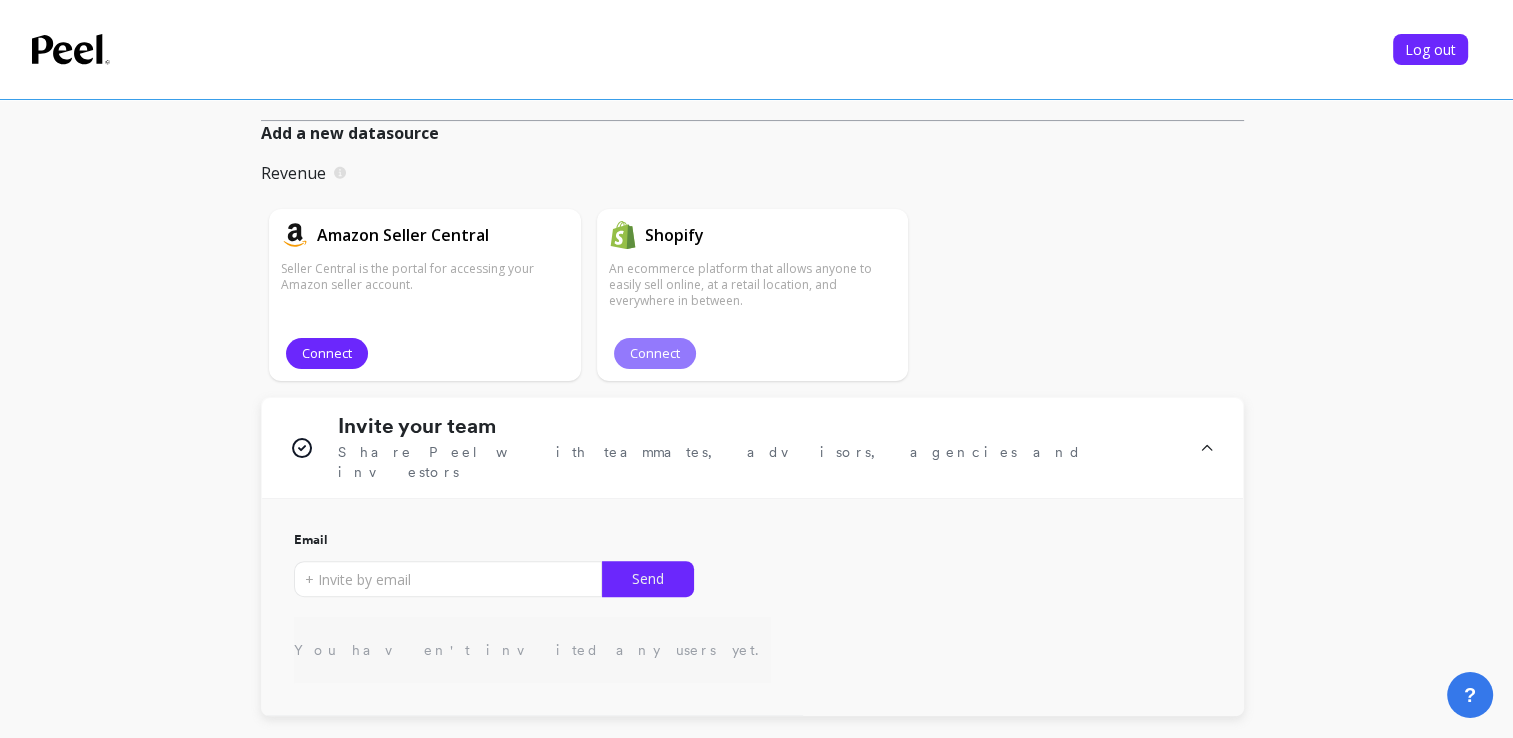 click on "Connect" at bounding box center [655, 353] 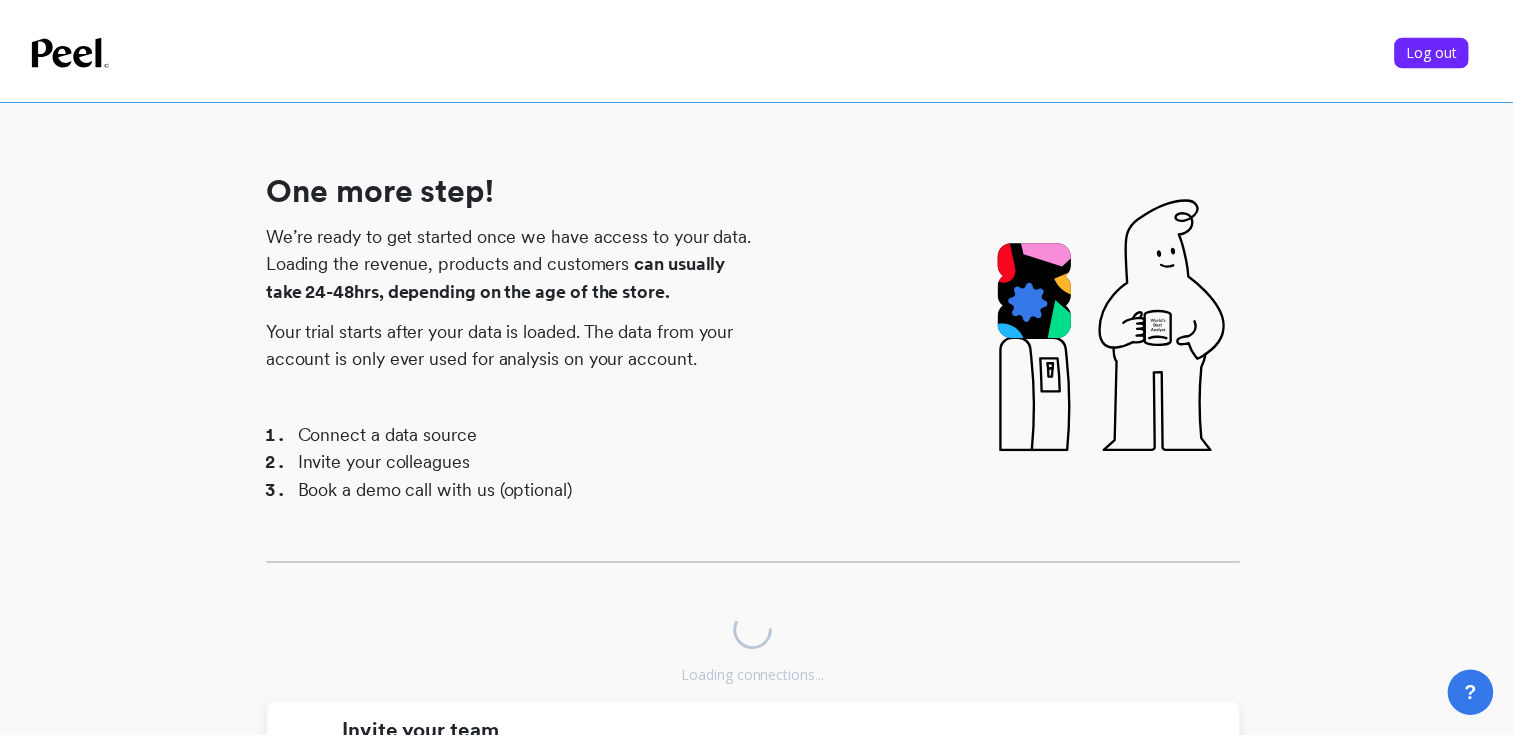scroll, scrollTop: 443, scrollLeft: 0, axis: vertical 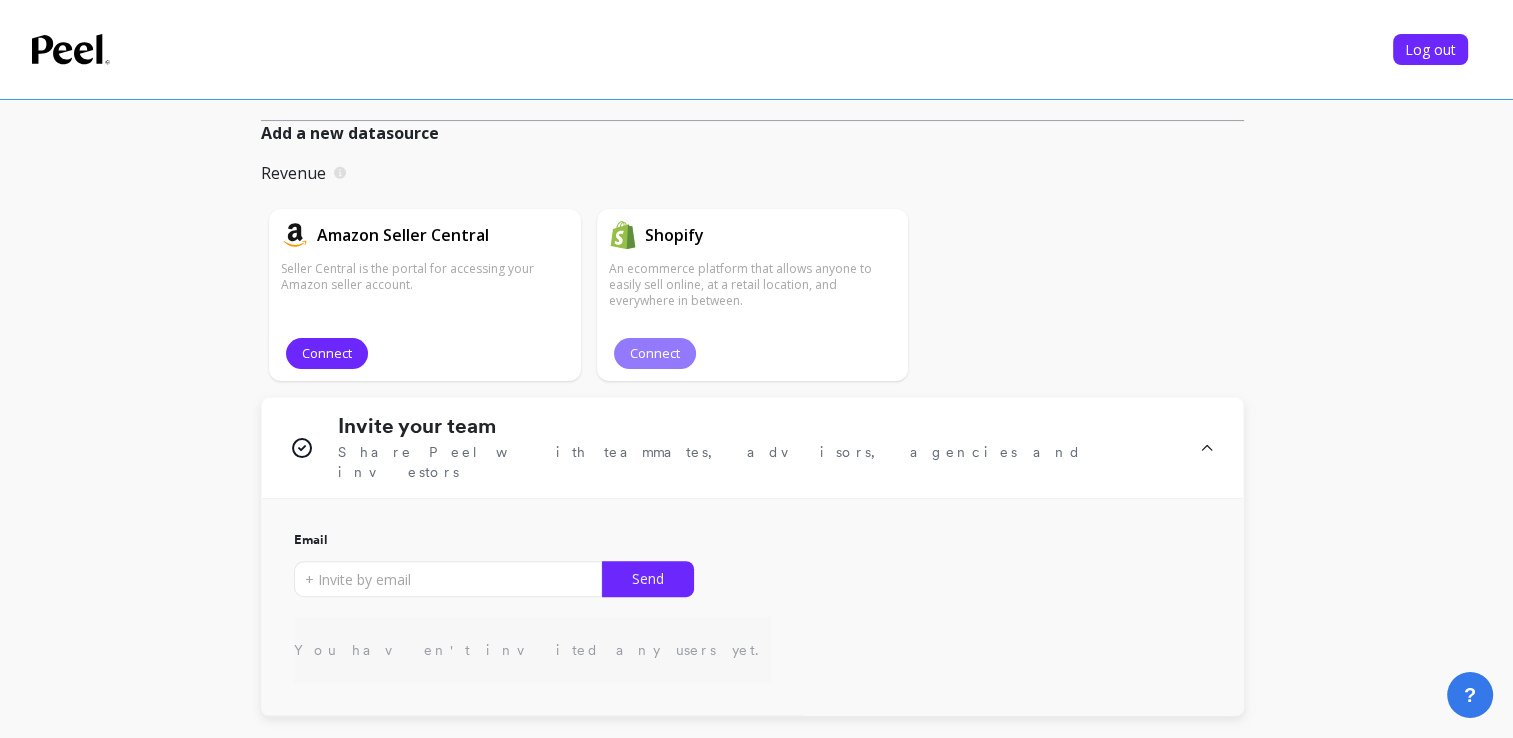 click on "Connect" at bounding box center (655, 353) 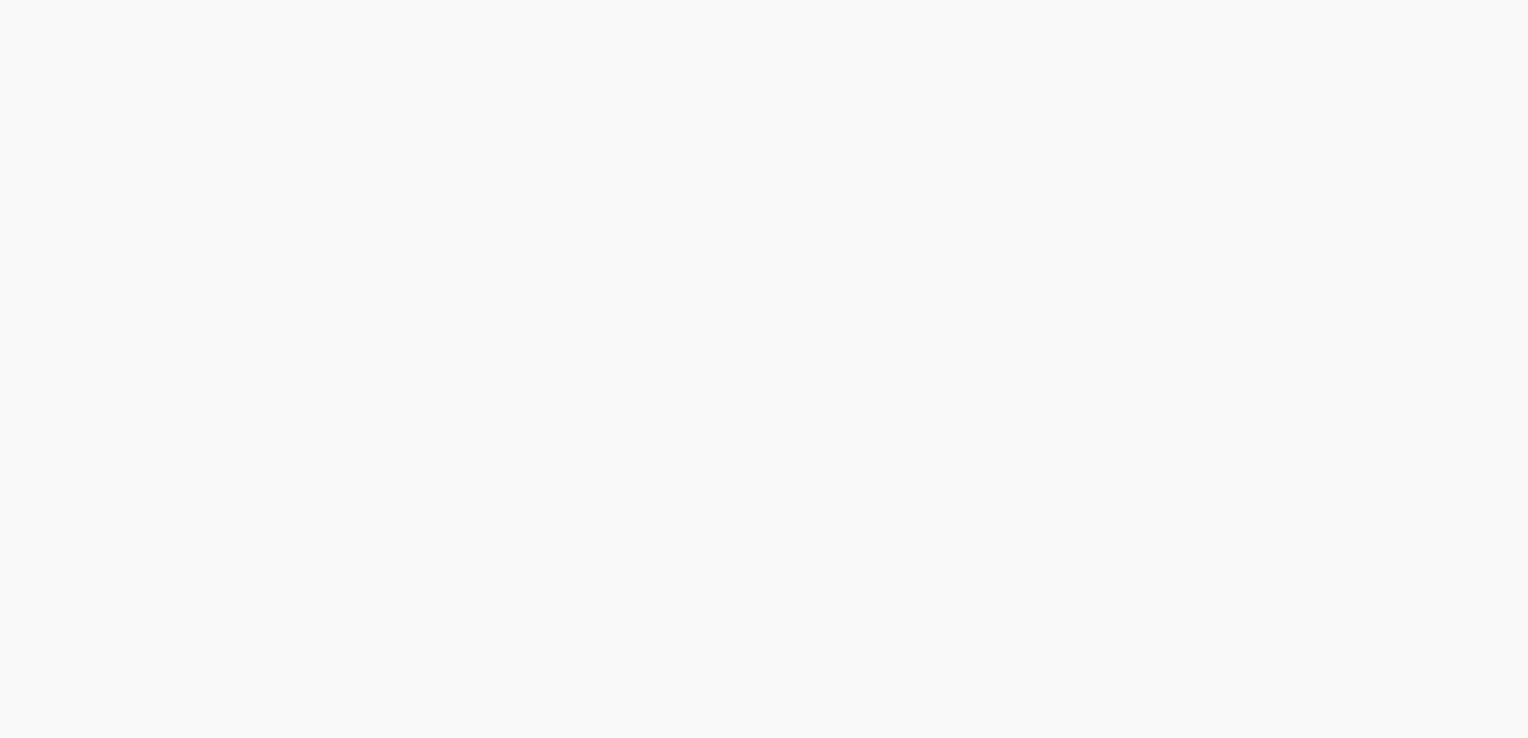 scroll, scrollTop: 0, scrollLeft: 0, axis: both 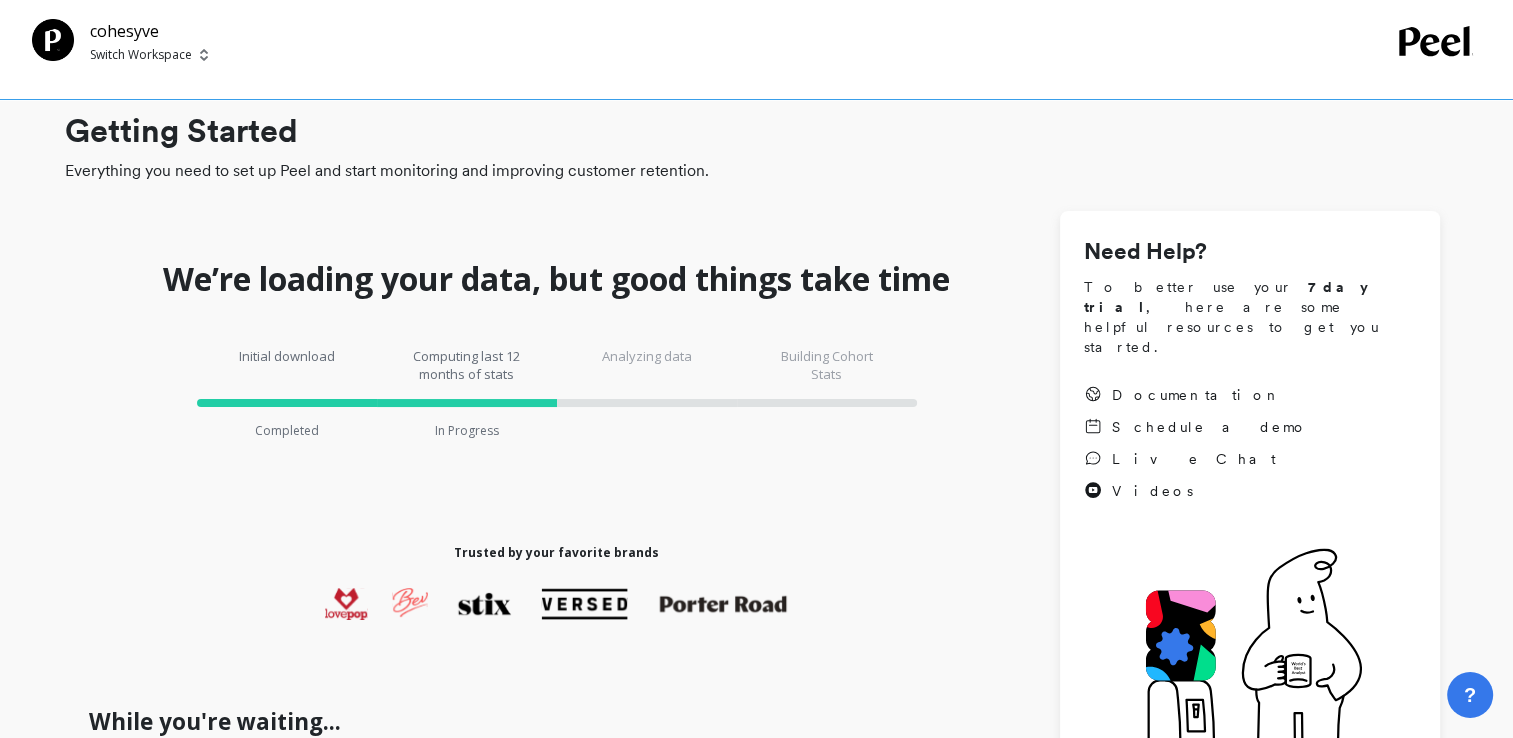 click on "We’re loading your data, but good things take time Initial download Completed Computing last 12 months of stats In Progress Analyzing data Building Cohort Stats Trusted by your favorite brands
While you're waiting... We're currently working on gathering the last 12 months of your data so that we can start introducing you to metrics and reports.  This process can usually take 24-48hrs, depending on the amount of data.  We’ll go ahead and send you an email when everything is ready to go. Book a Zoom meeting with our team [DATE] Watch some of our How-tos videos Connect more data sources for Subscriptions, Ads, etc. Connect multiple datasources We're currently connected to 1 data sources Connected datasources cohesyve An ecommerce platform that allows anyone to easily sell online, at a retail location, and everywhere in between. Add a new datasource Revenue   Amazon Seller Central   Connect Shopify   Connect Ad Spend" at bounding box center [556, 892] 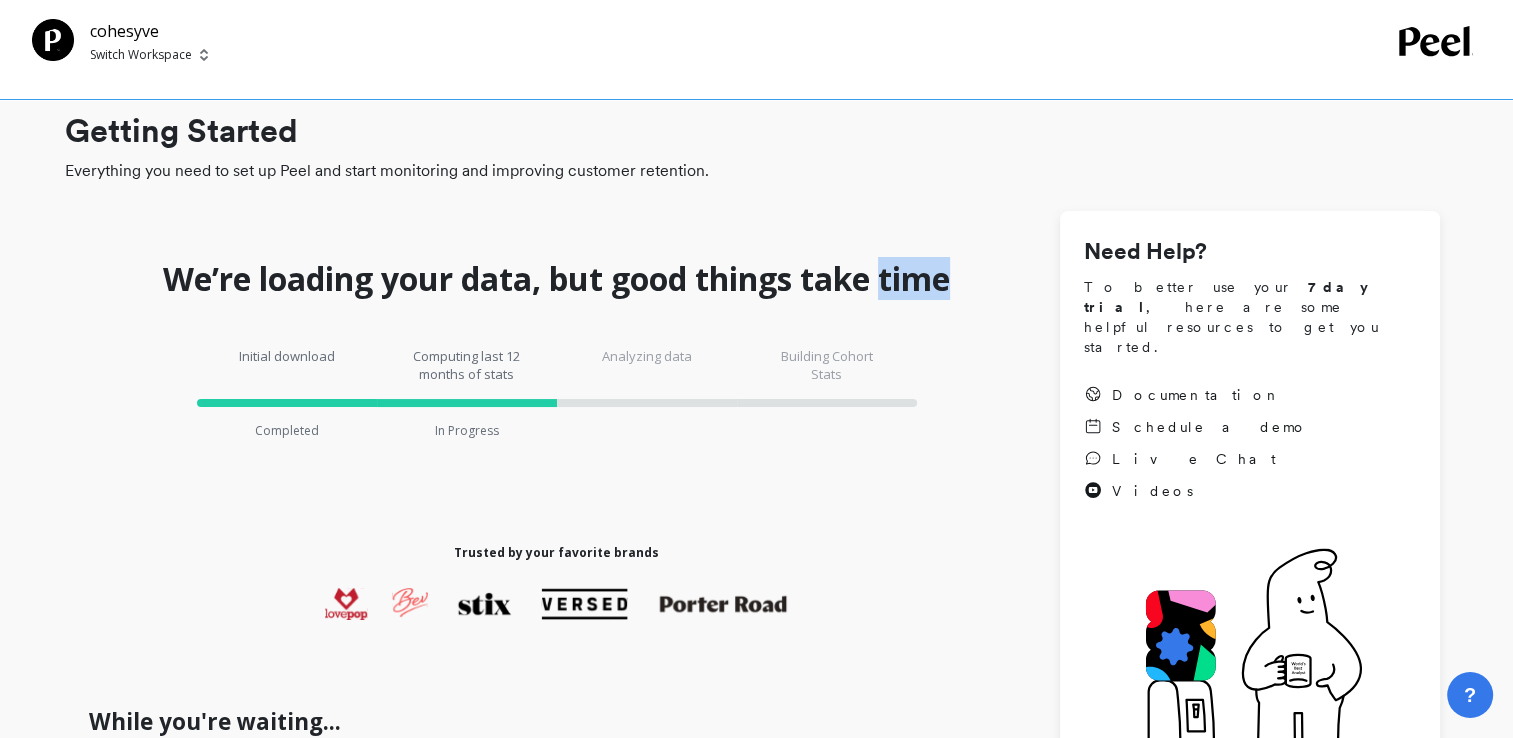 click on "We’re loading your data, but good things take time" at bounding box center (556, 279) 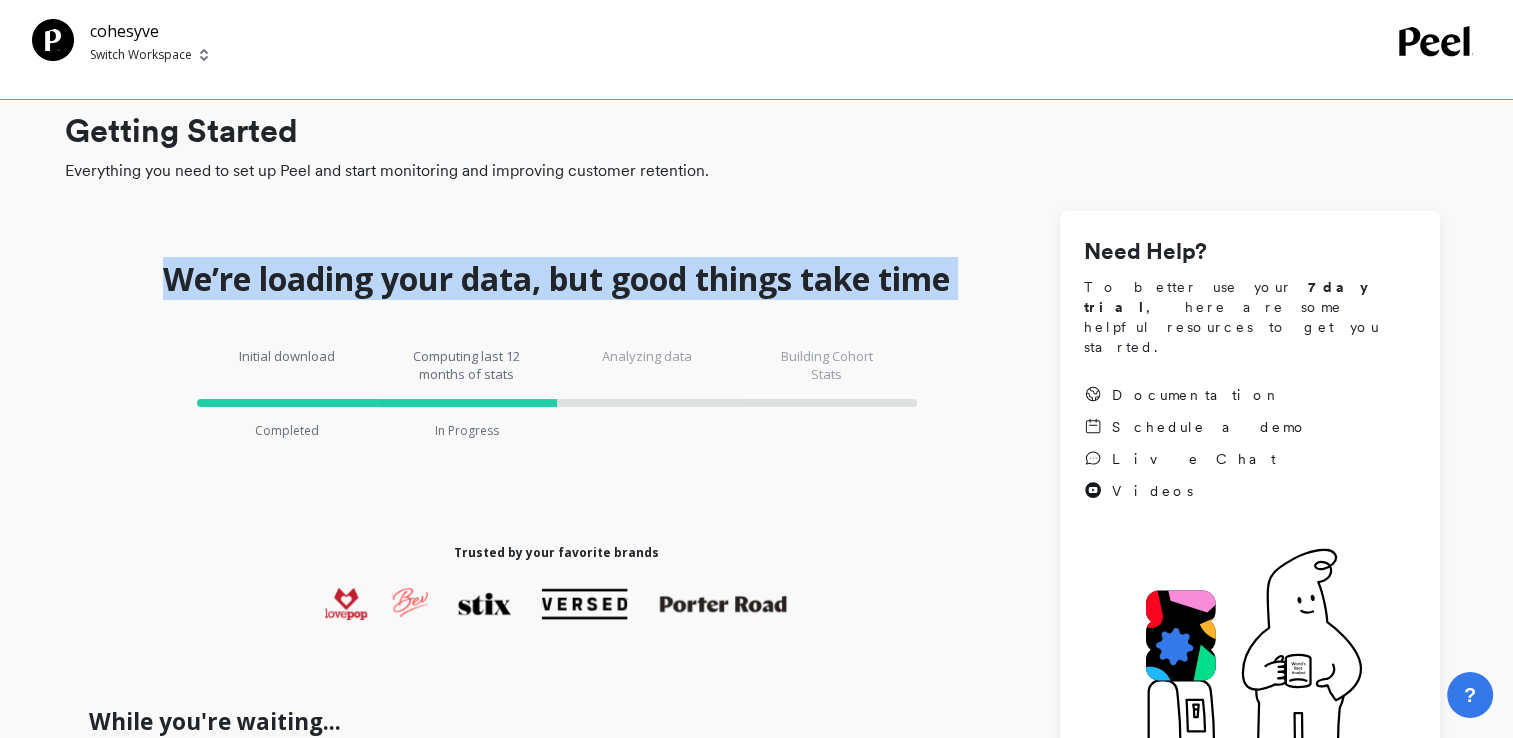 click on "We’re loading your data, but good things take time" at bounding box center [556, 279] 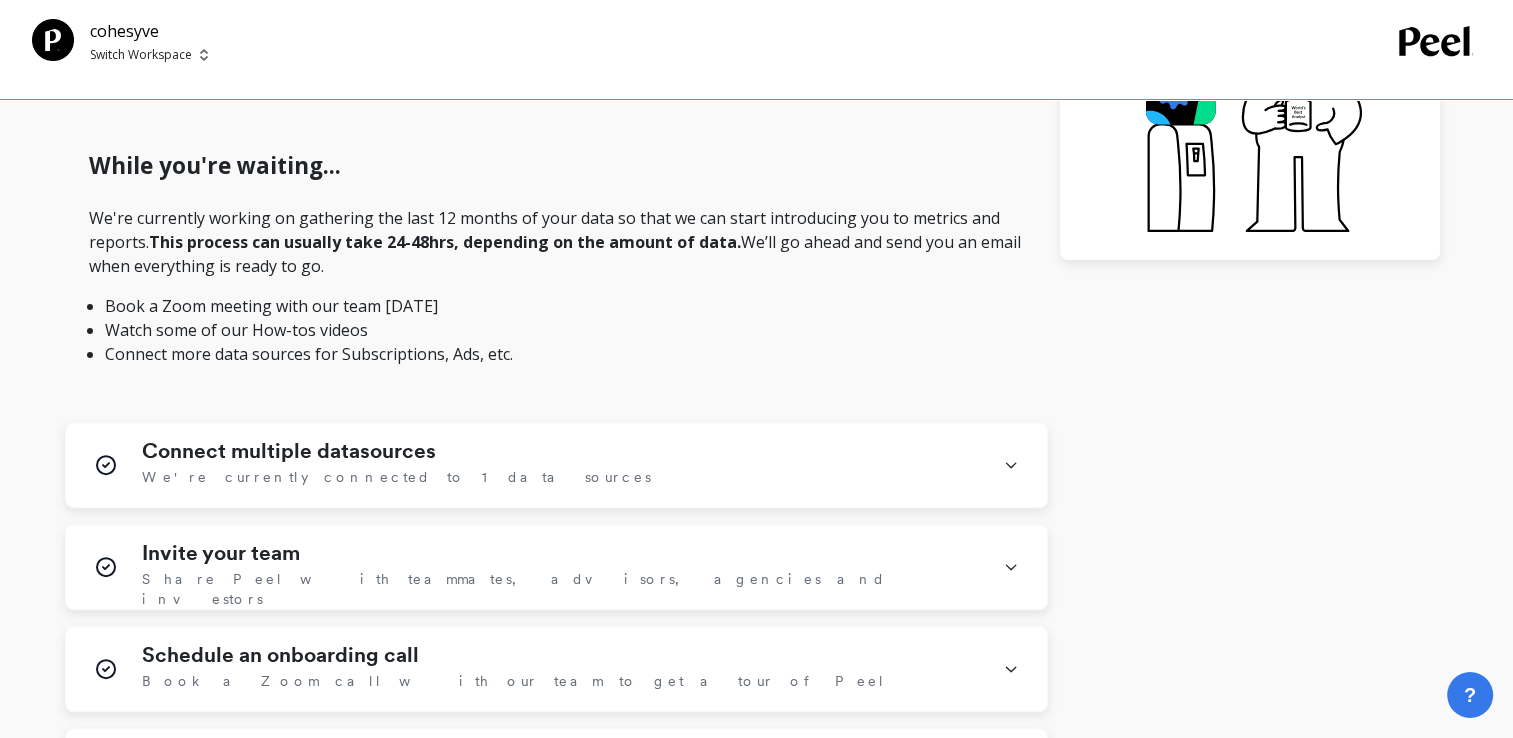scroll, scrollTop: 608, scrollLeft: 0, axis: vertical 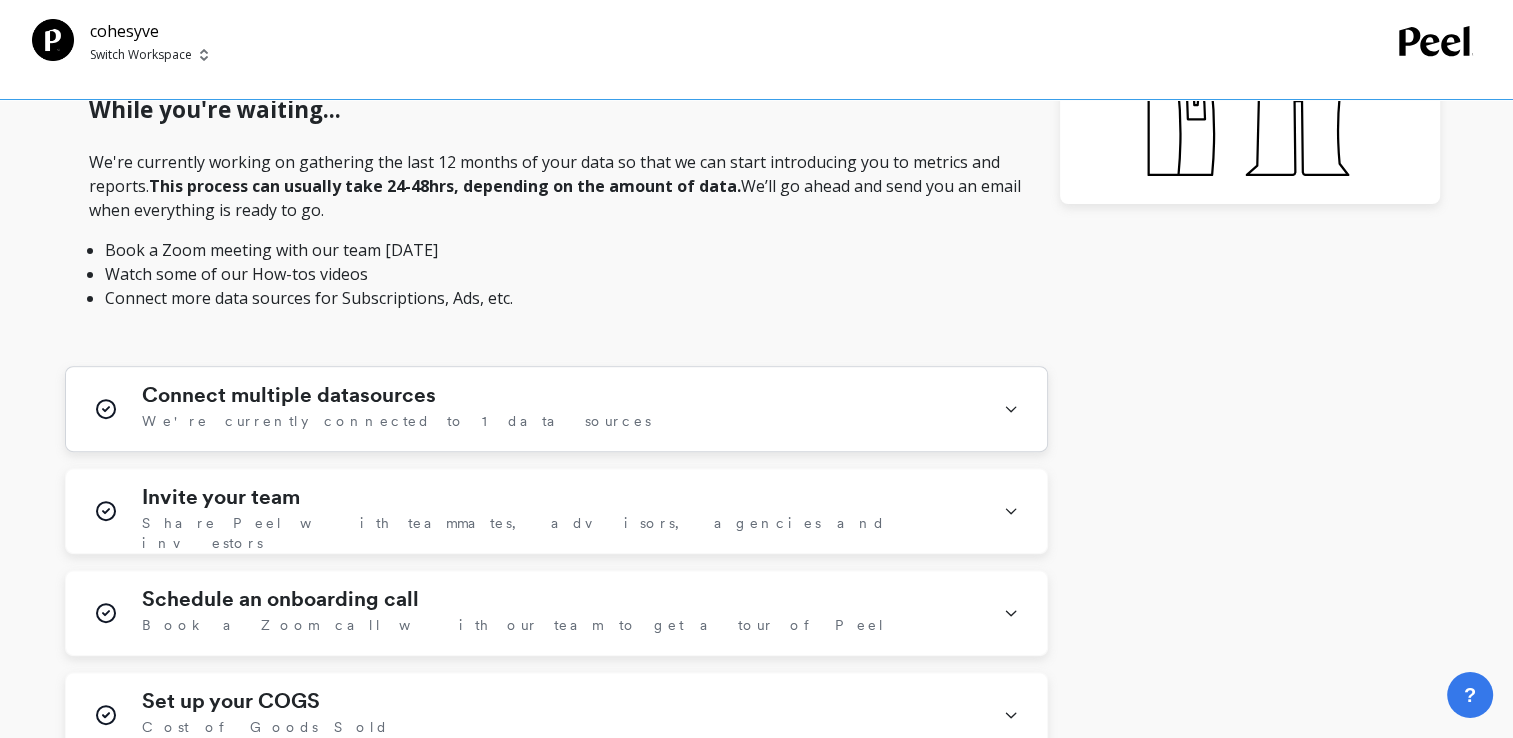 click on "Connect multiple datasources We're currently connected to 1 data sources" at bounding box center [560, 409] 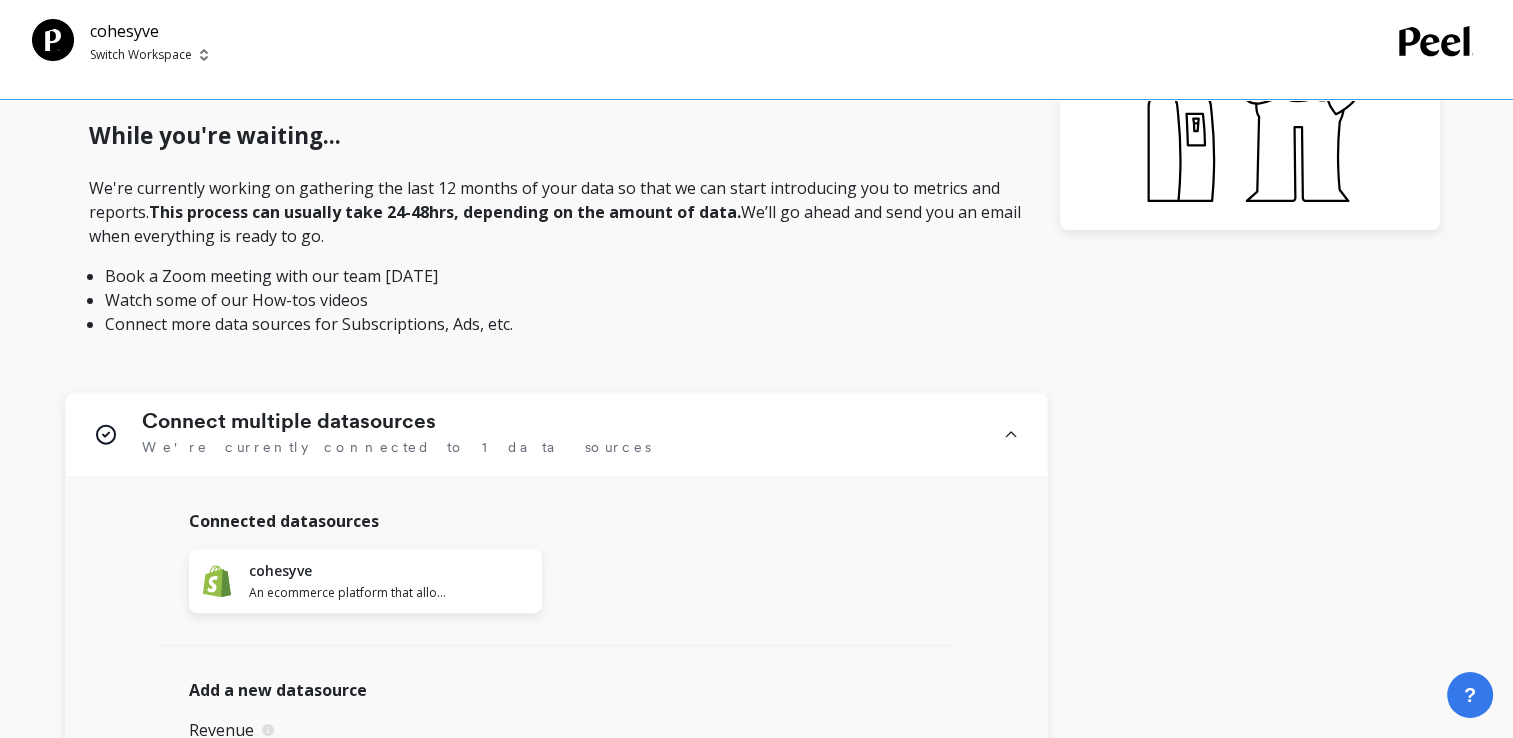 scroll, scrollTop: 600, scrollLeft: 0, axis: vertical 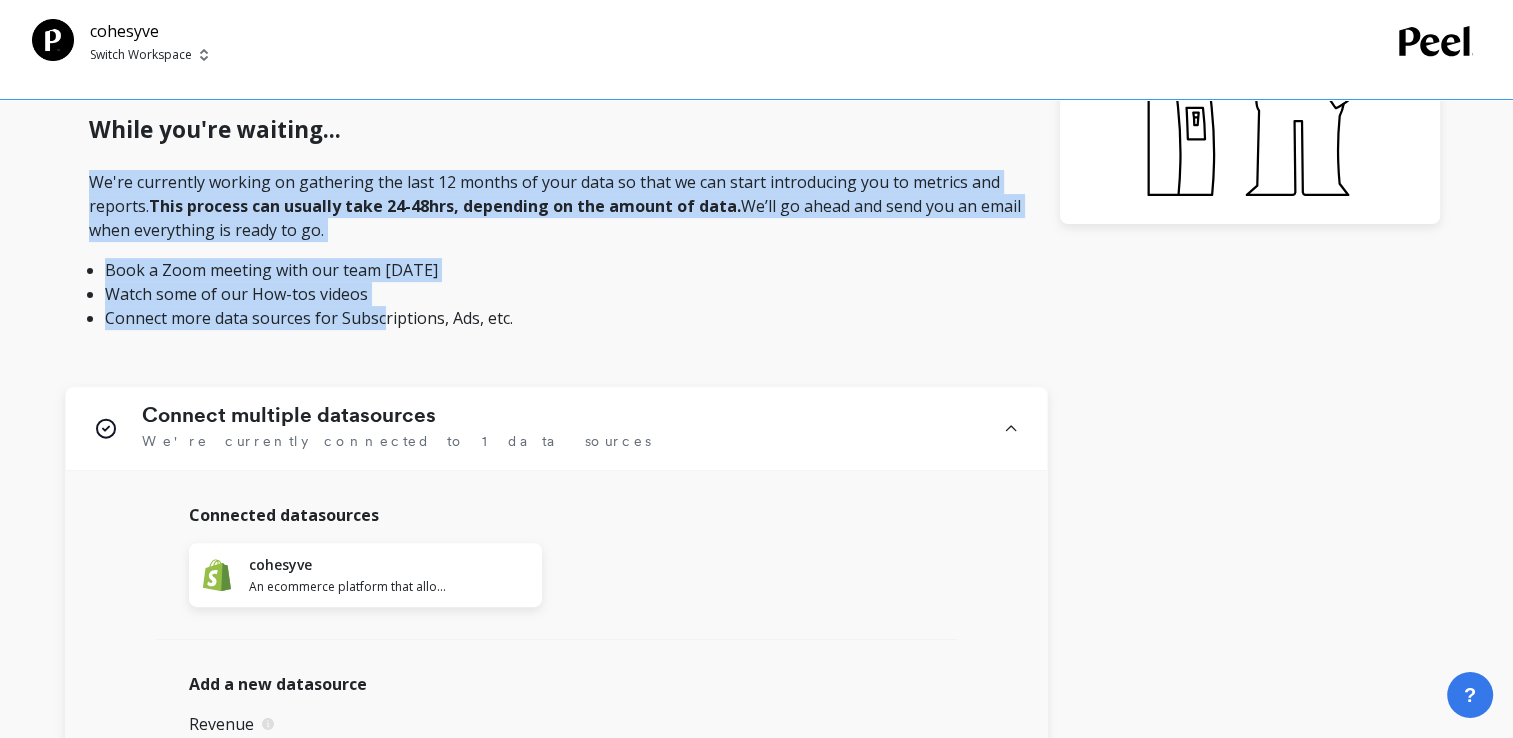 drag, startPoint x: 92, startPoint y: 182, endPoint x: 381, endPoint y: 307, distance: 314.87457 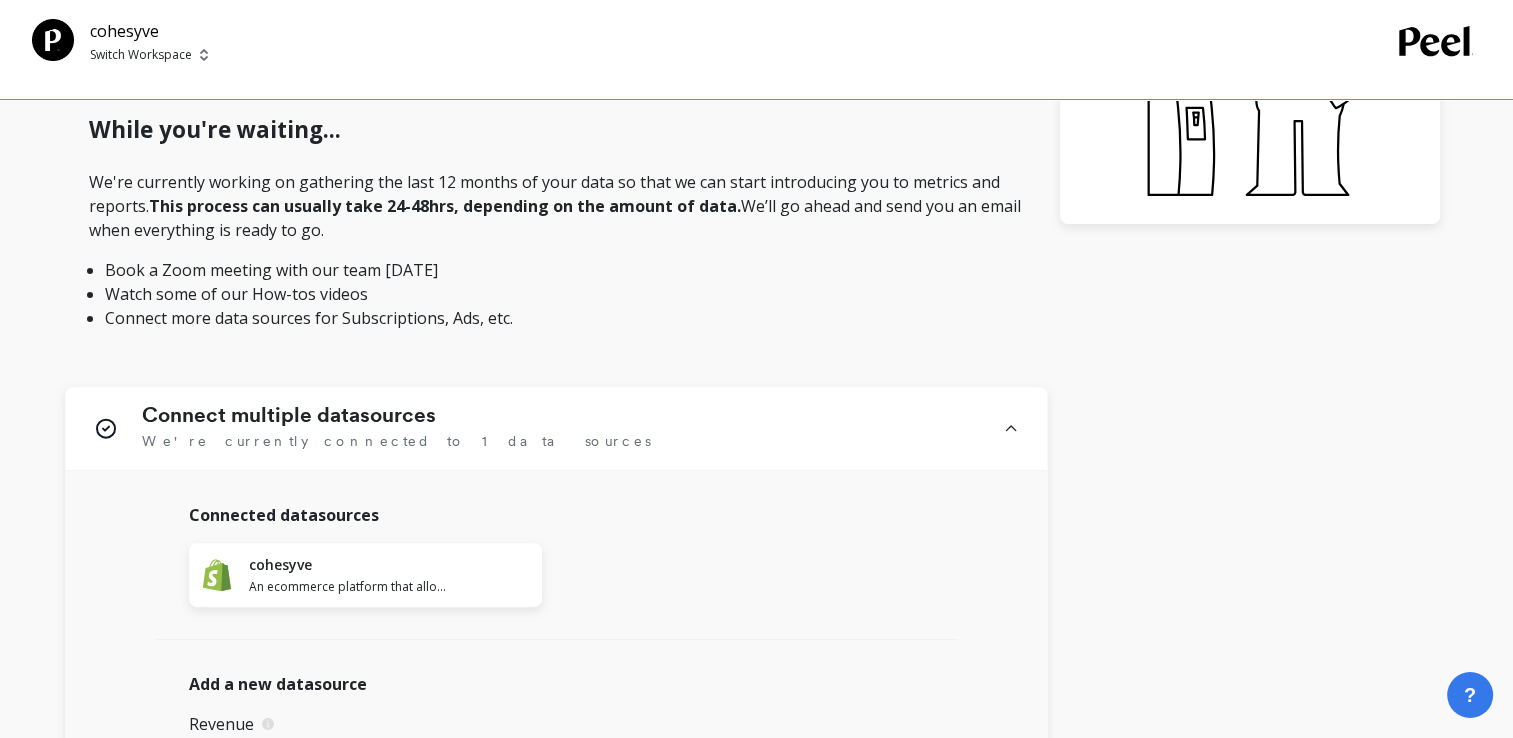 click on "Connect more data sources for Subscriptions, Ads, etc." at bounding box center [556, 318] 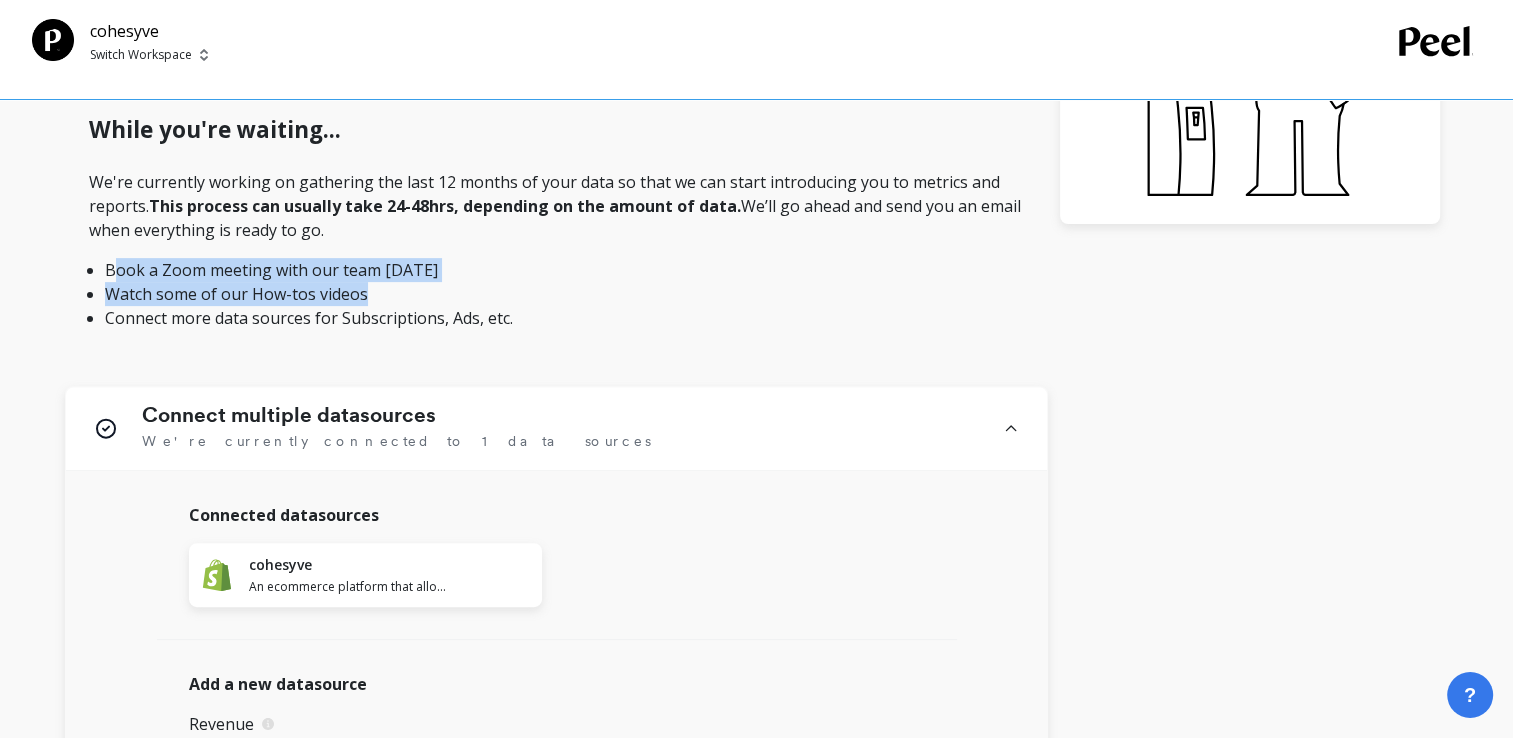 drag, startPoint x: 110, startPoint y: 266, endPoint x: 414, endPoint y: 284, distance: 304.53244 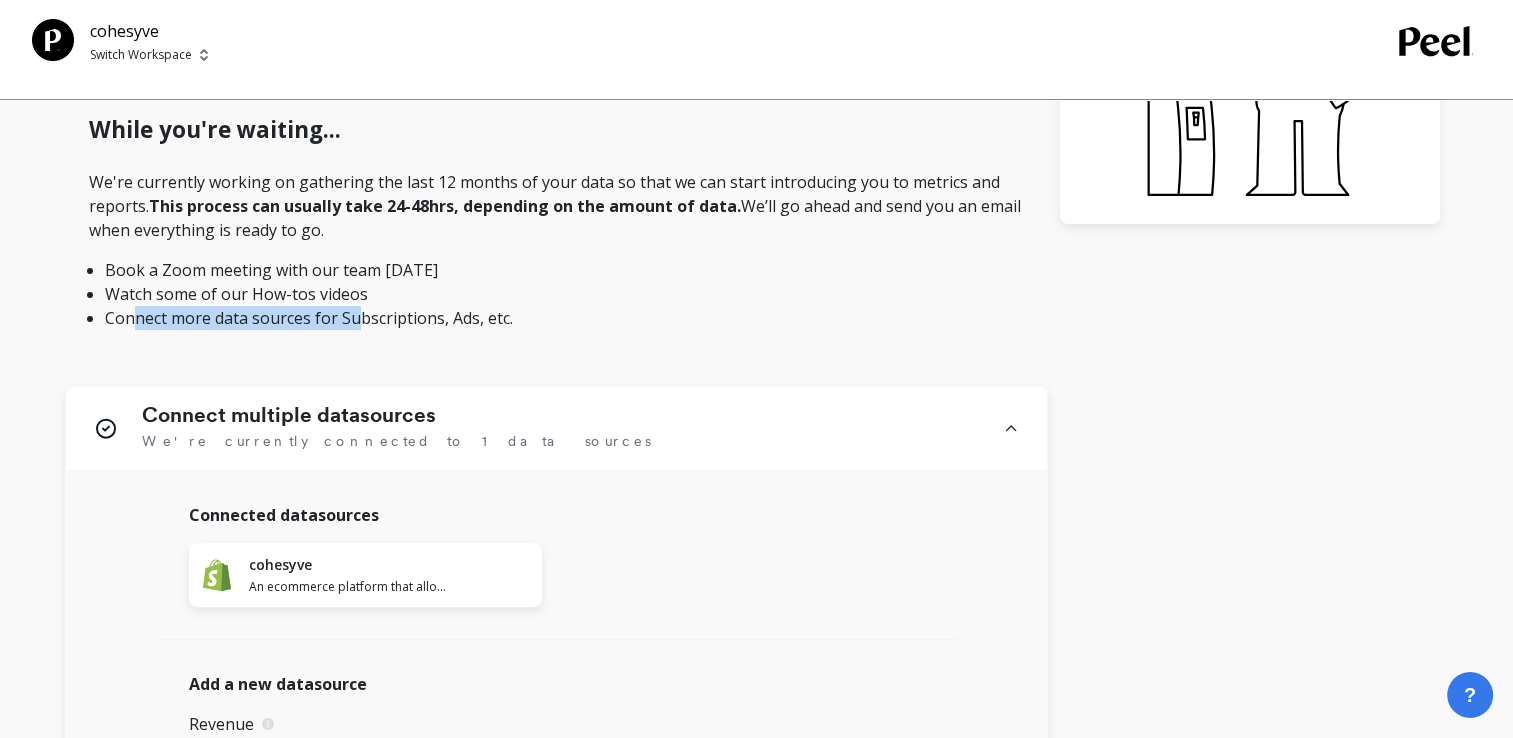 drag, startPoint x: 130, startPoint y: 322, endPoint x: 359, endPoint y: 323, distance: 229.00218 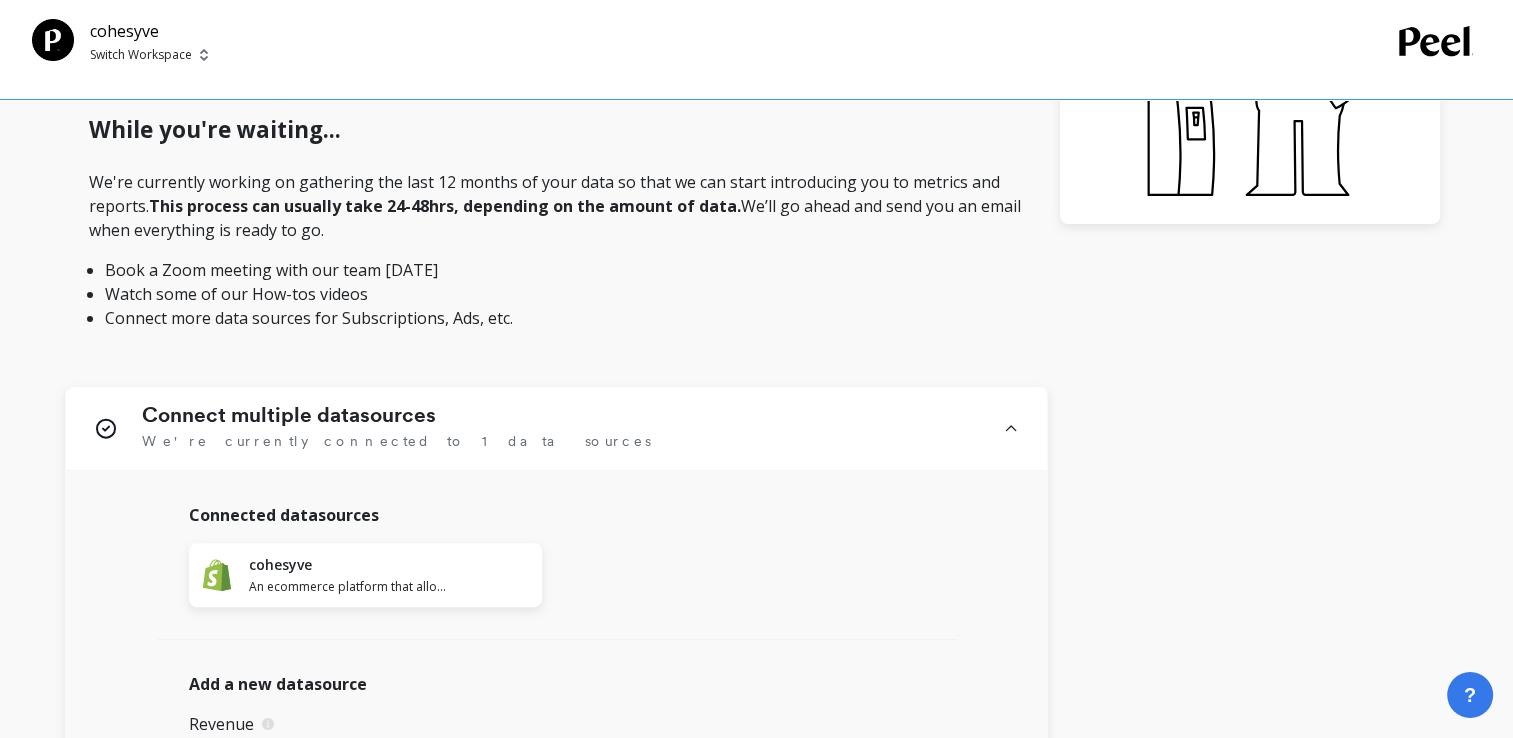 click on "Connect more data sources for Subscriptions, Ads, etc." at bounding box center (556, 318) 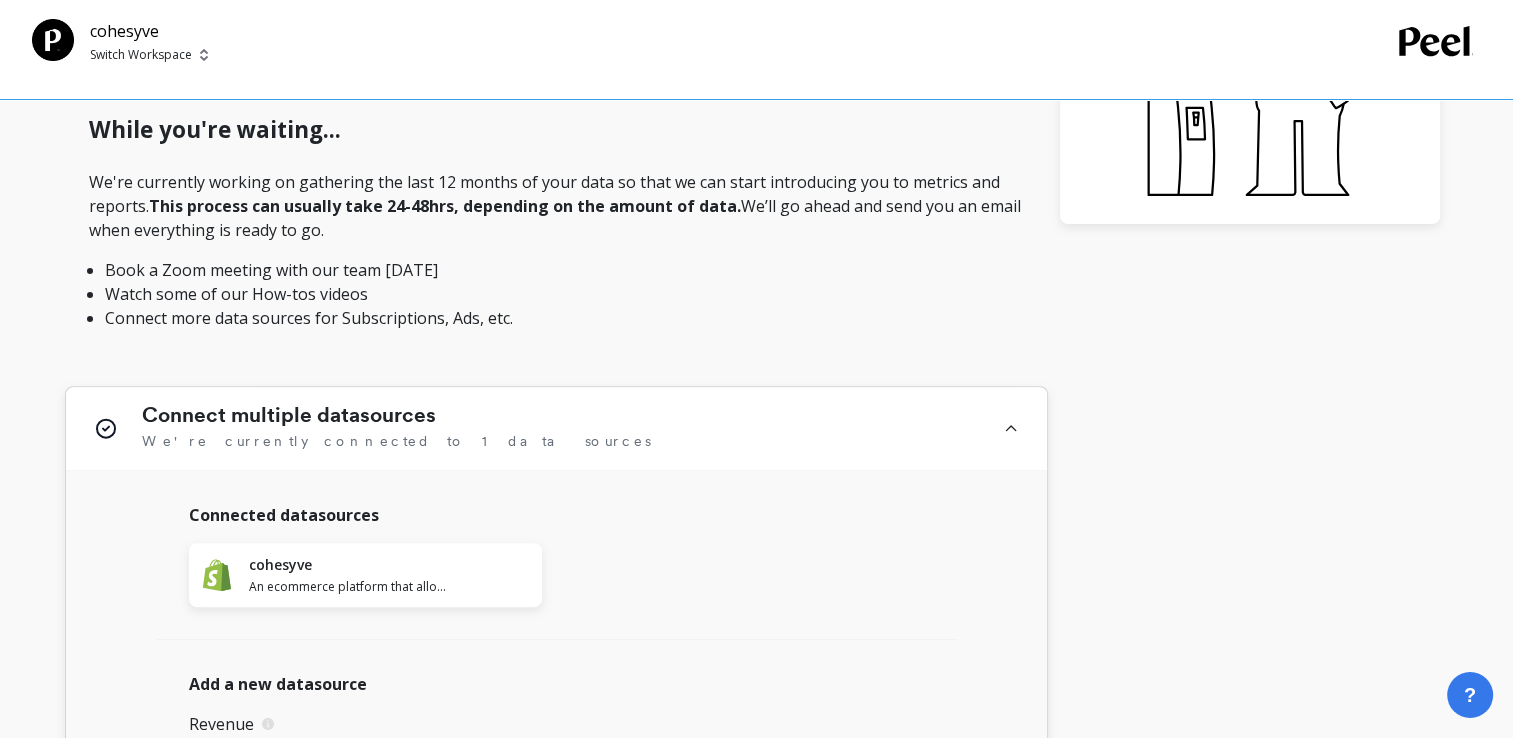 click on "Connect multiple datasources" at bounding box center [289, 415] 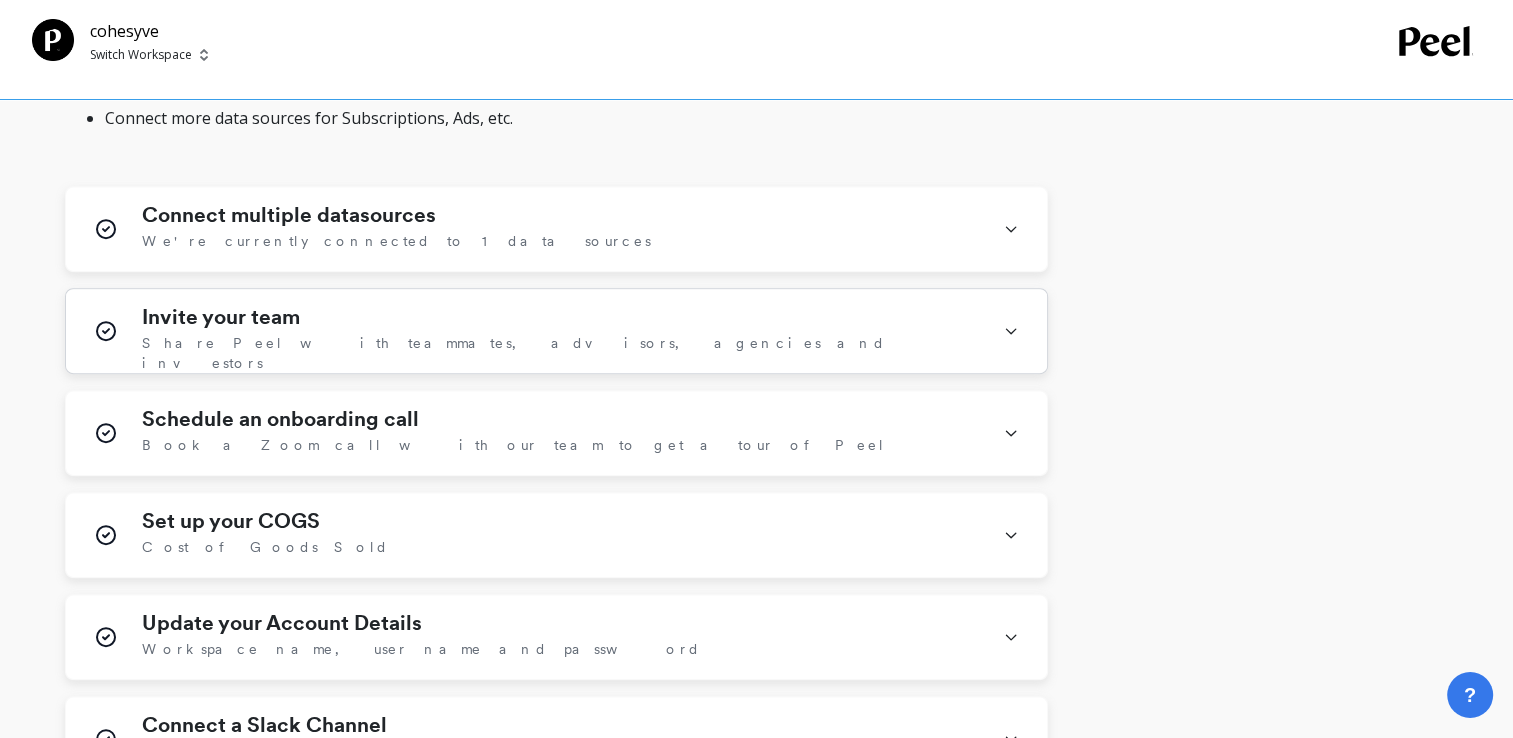 click on "Invite your team Share [PERSON_NAME] with teammates, advisors, agencies and investors" at bounding box center [560, 331] 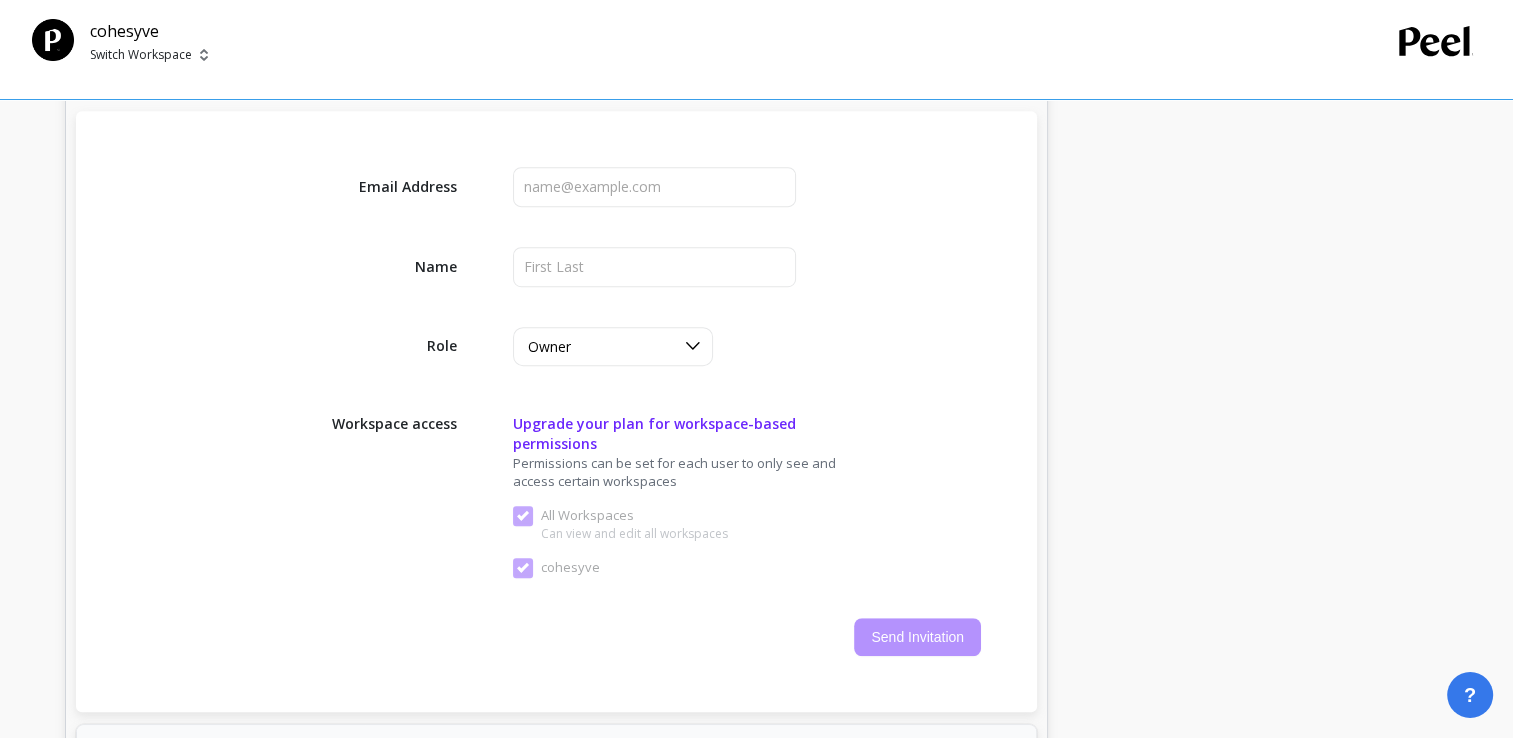 scroll, scrollTop: 1100, scrollLeft: 0, axis: vertical 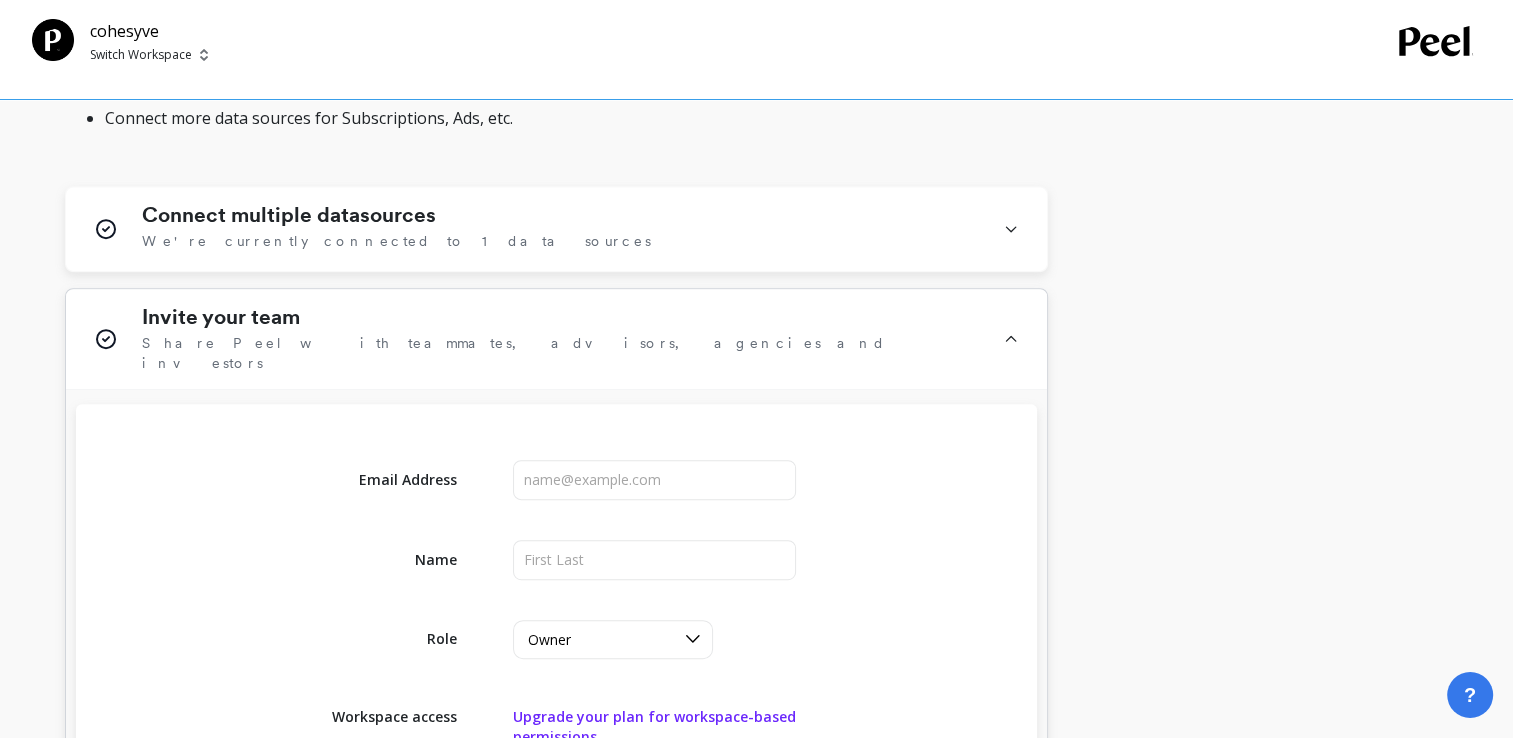 click on "Share Peel with teammates, advisors, agencies and investors" at bounding box center [560, 353] 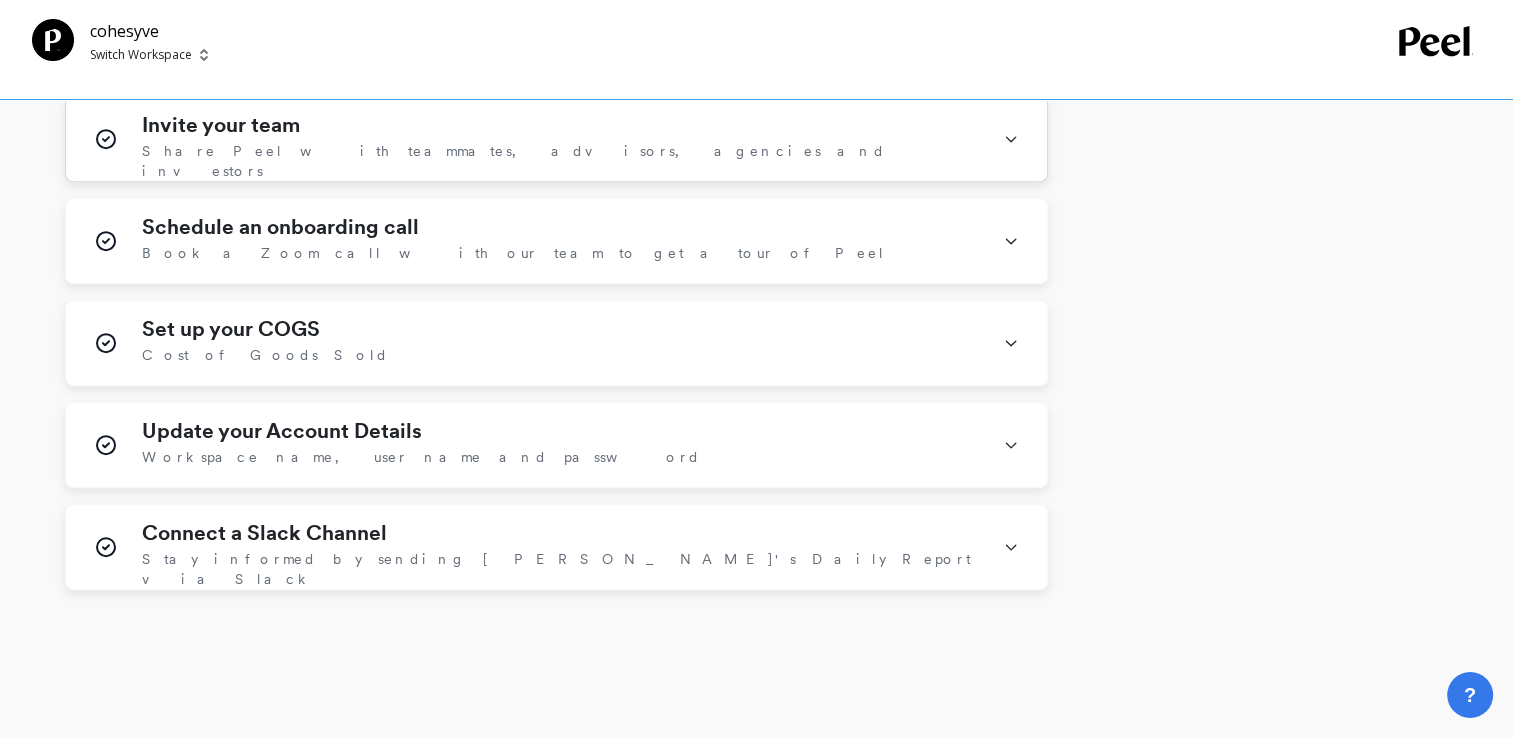 scroll, scrollTop: 1000, scrollLeft: 0, axis: vertical 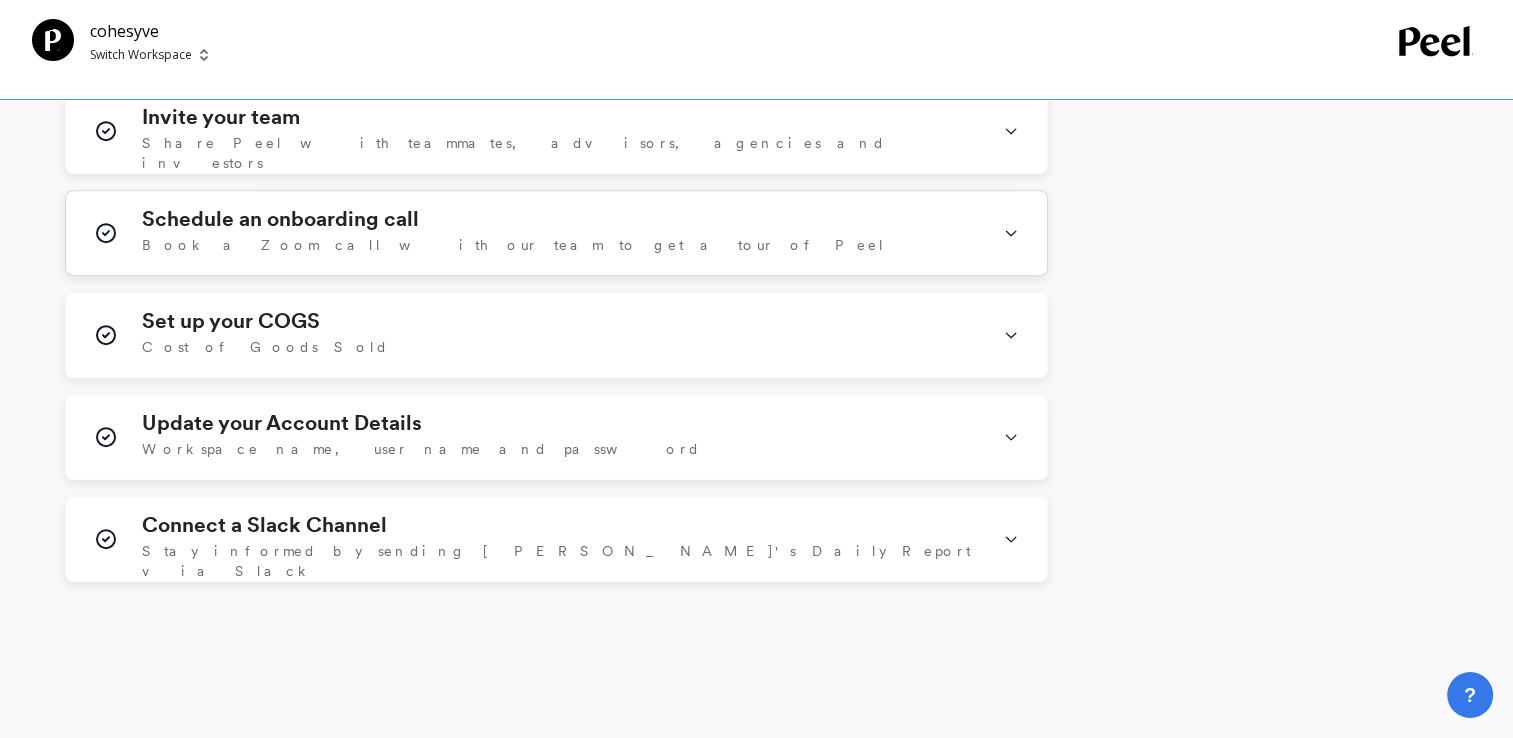 click on "Schedule an onboarding call" at bounding box center [280, 219] 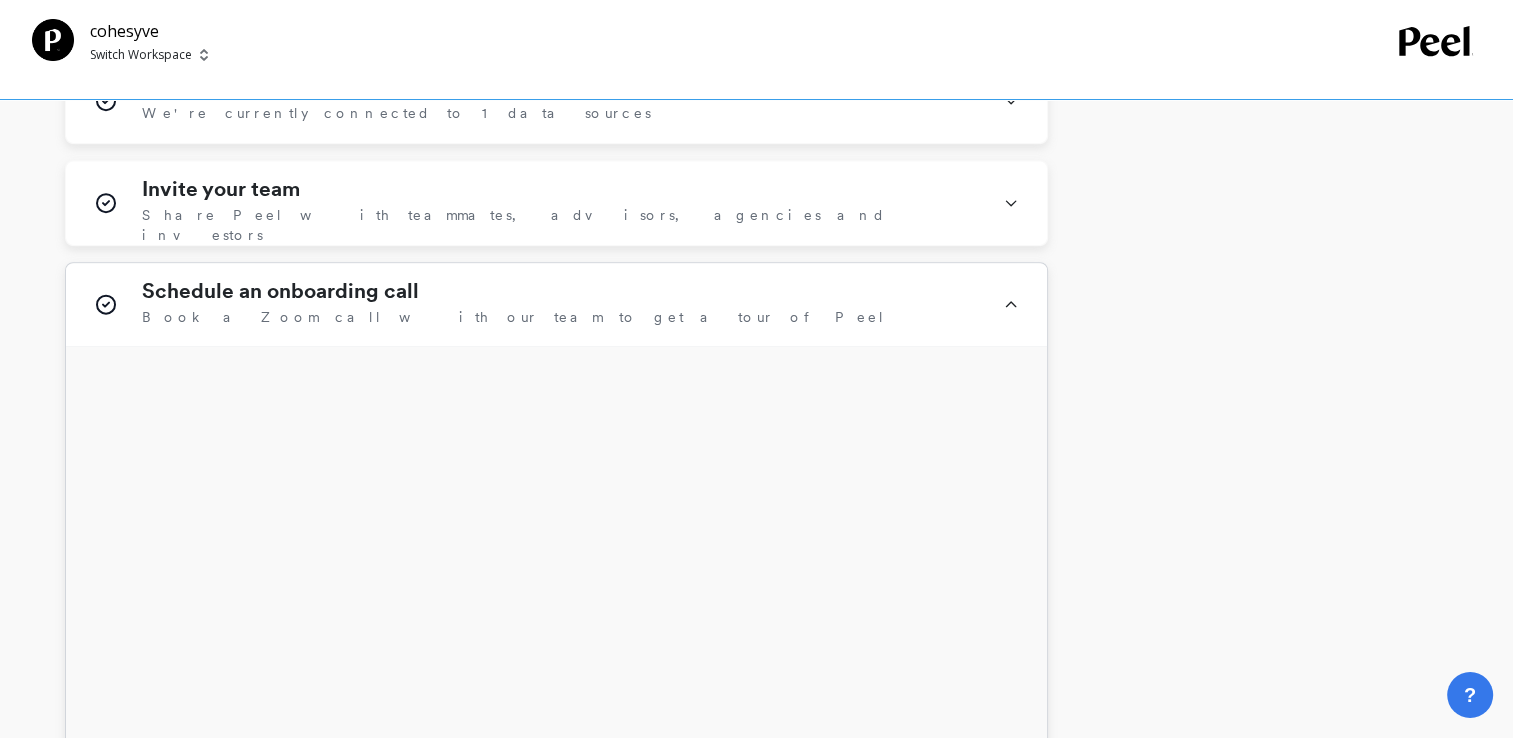 scroll, scrollTop: 900, scrollLeft: 0, axis: vertical 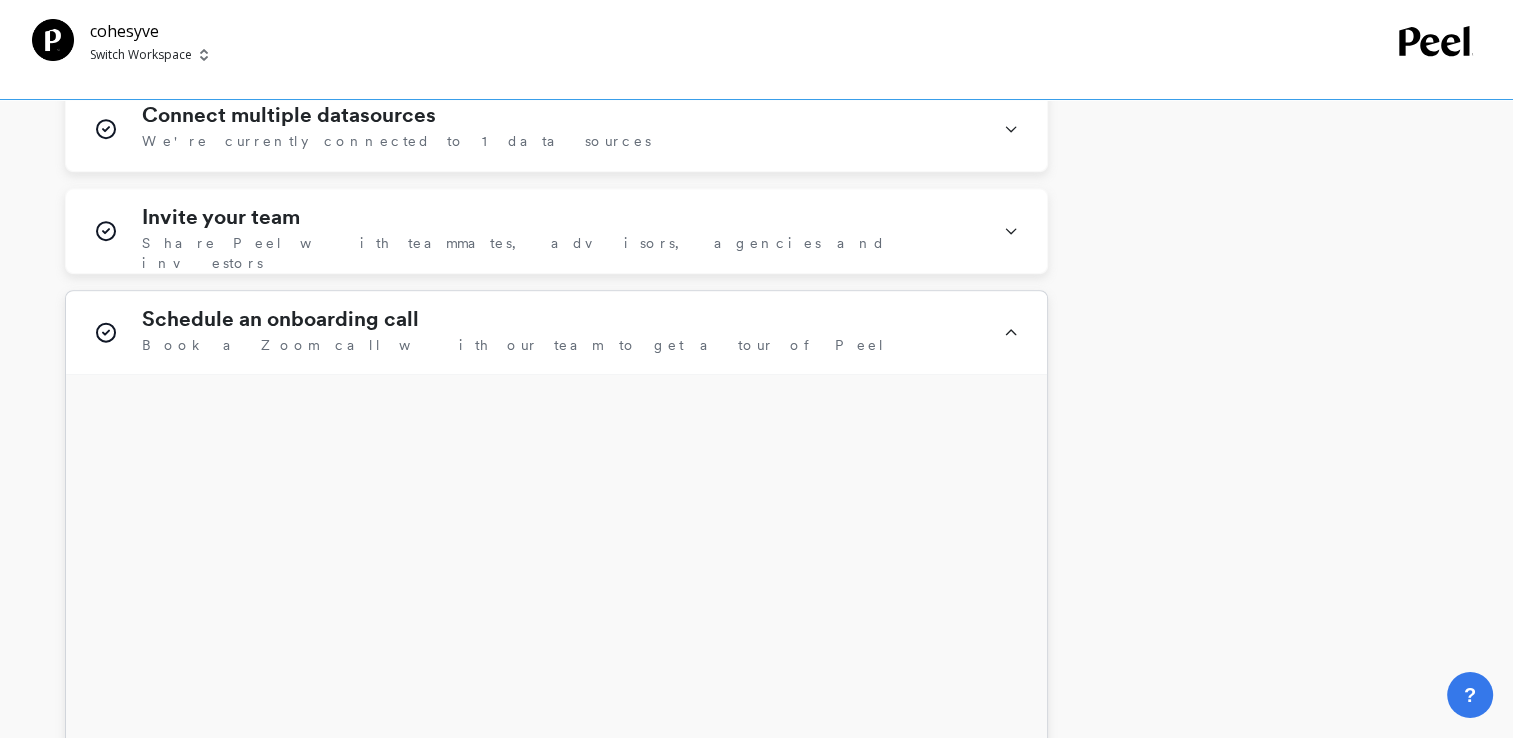 click on "Schedule an onboarding call Book a Zoom call with our team to get a tour of Peel" at bounding box center [560, 332] 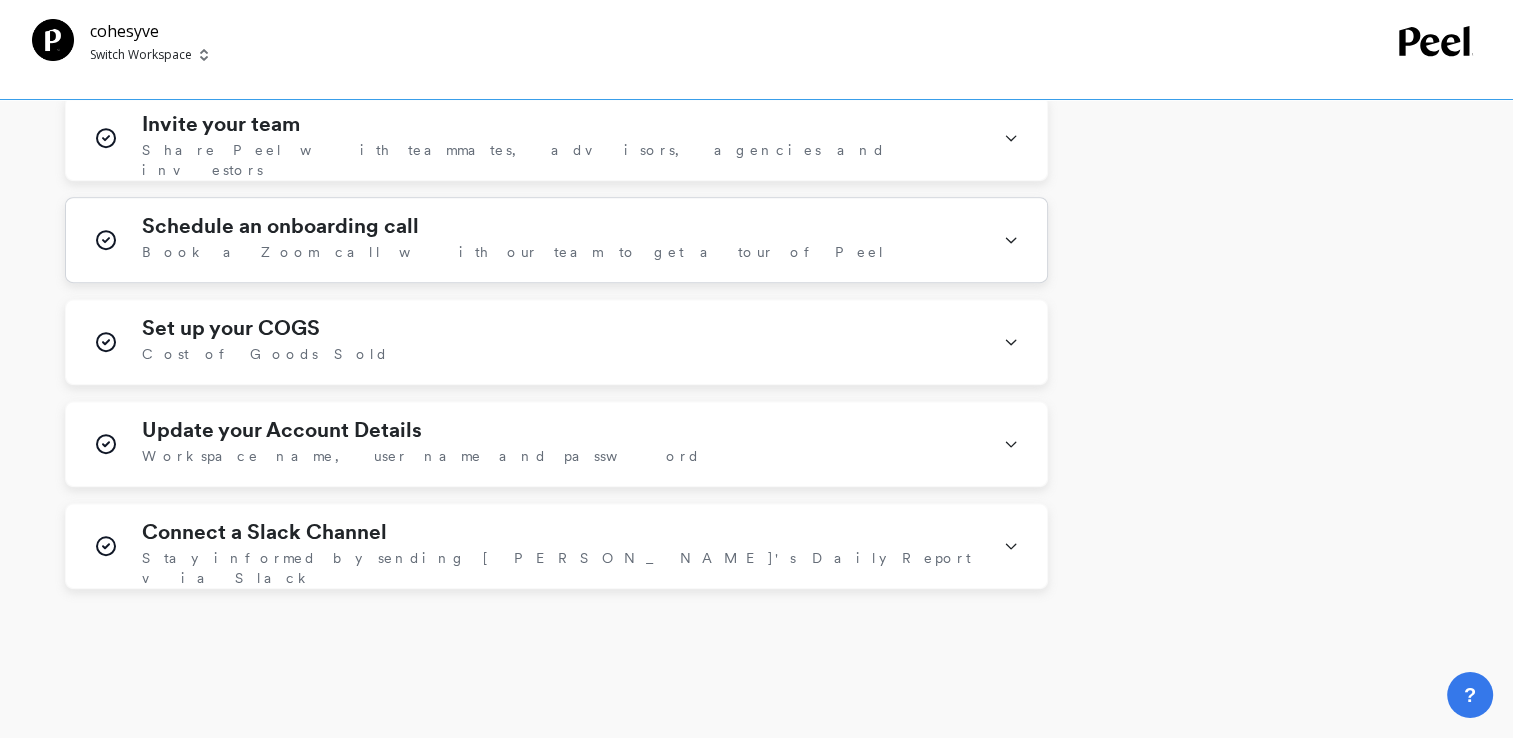 scroll, scrollTop: 1000, scrollLeft: 0, axis: vertical 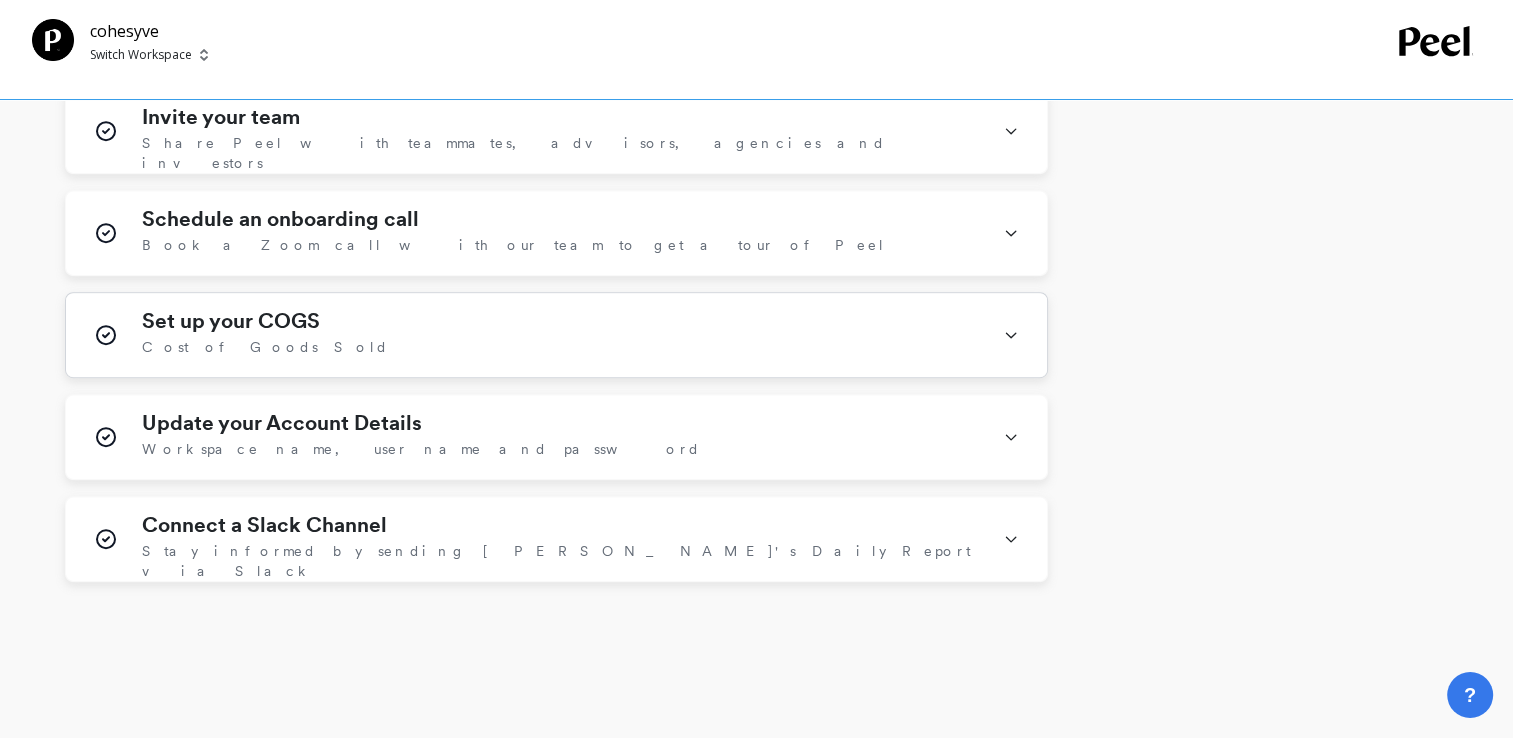 click on "Set up your COGS Cost of Goods Sold" at bounding box center [560, 335] 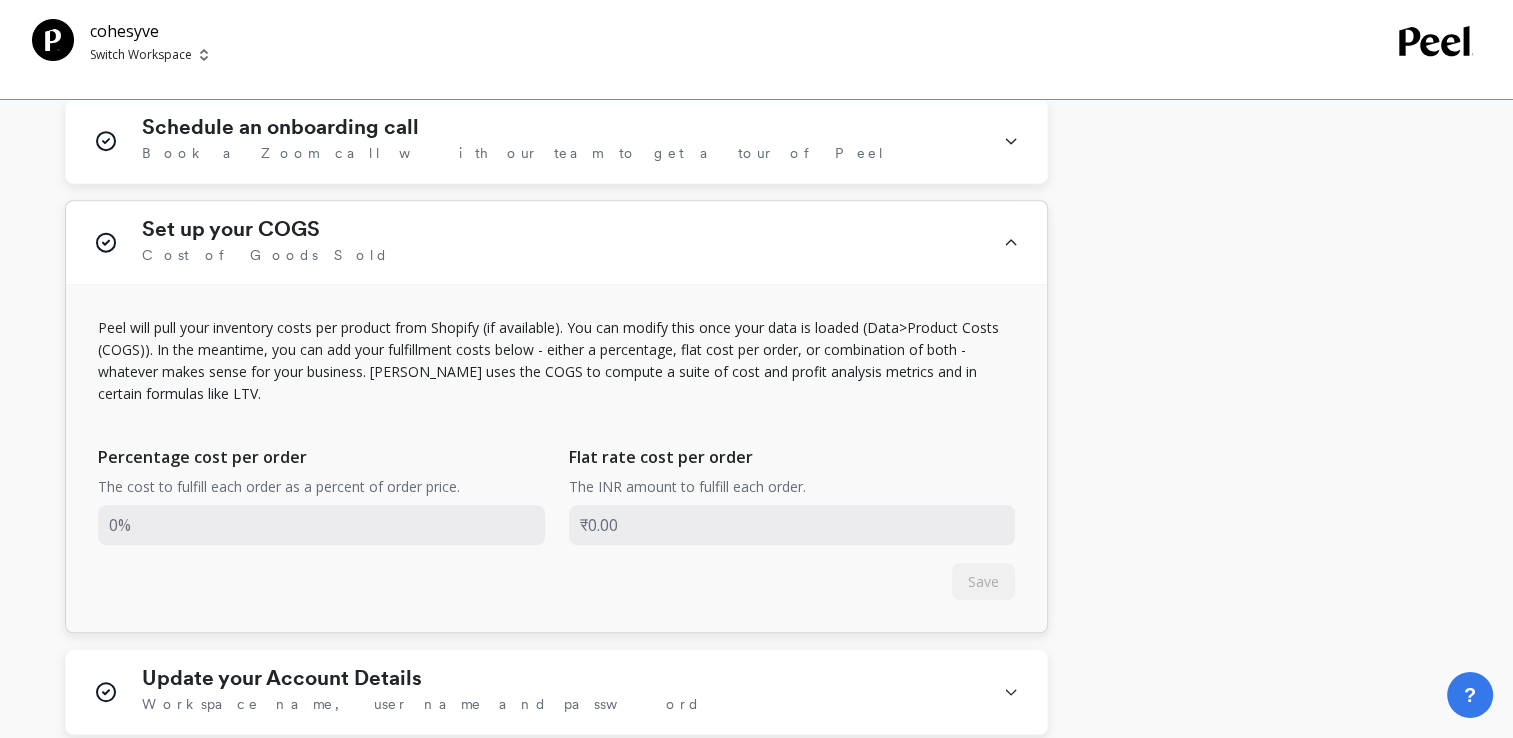 scroll, scrollTop: 1100, scrollLeft: 0, axis: vertical 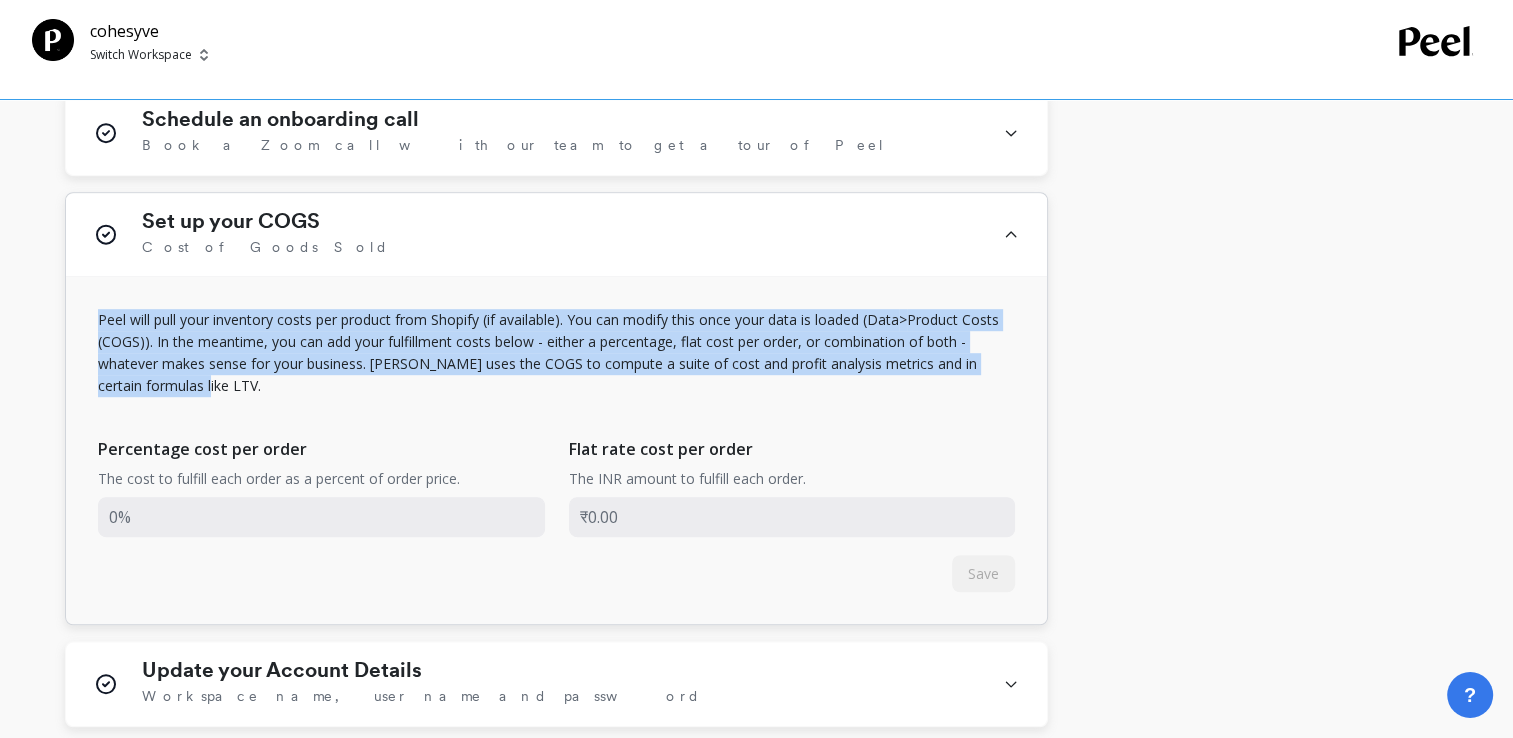 drag, startPoint x: 97, startPoint y: 322, endPoint x: 171, endPoint y: 396, distance: 104.6518 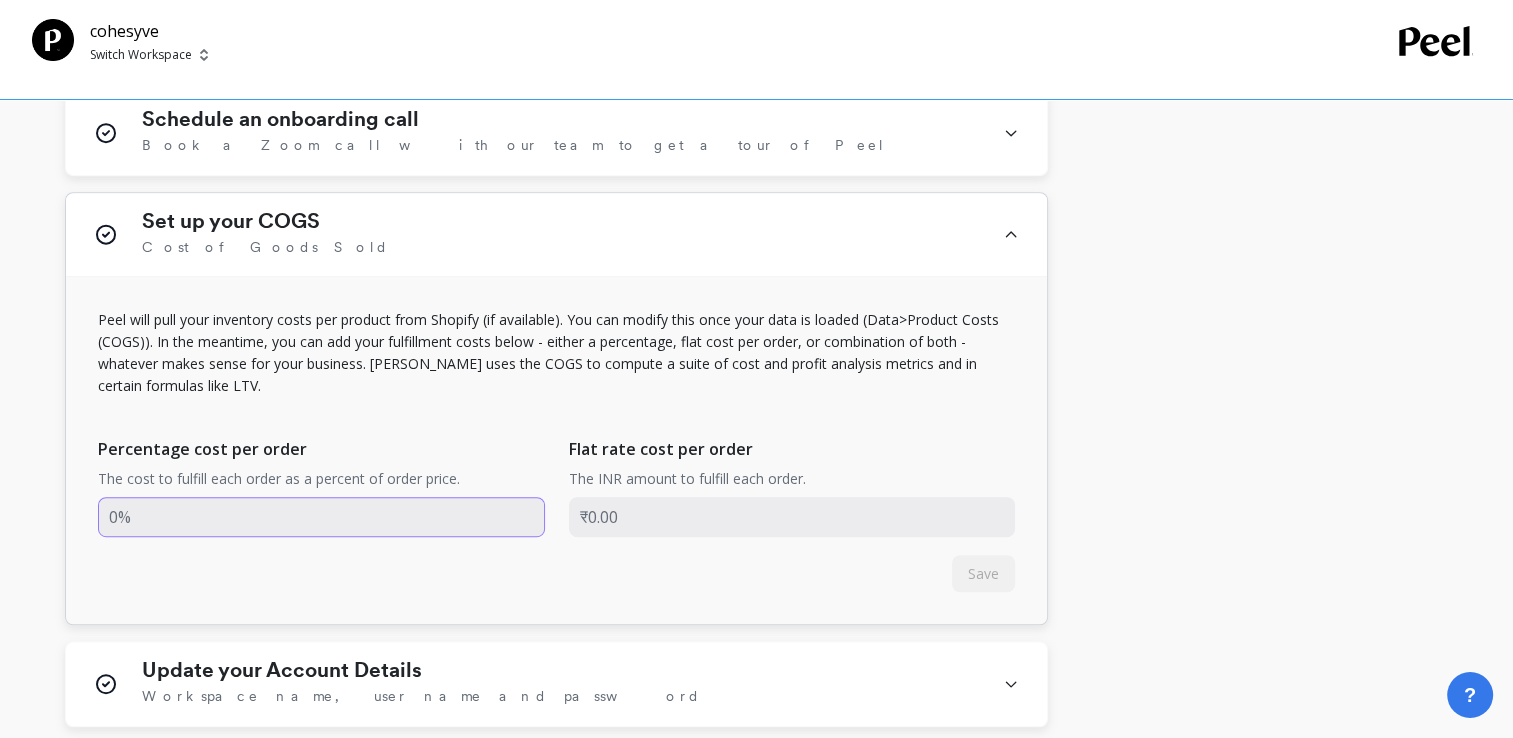 click at bounding box center (321, 517) 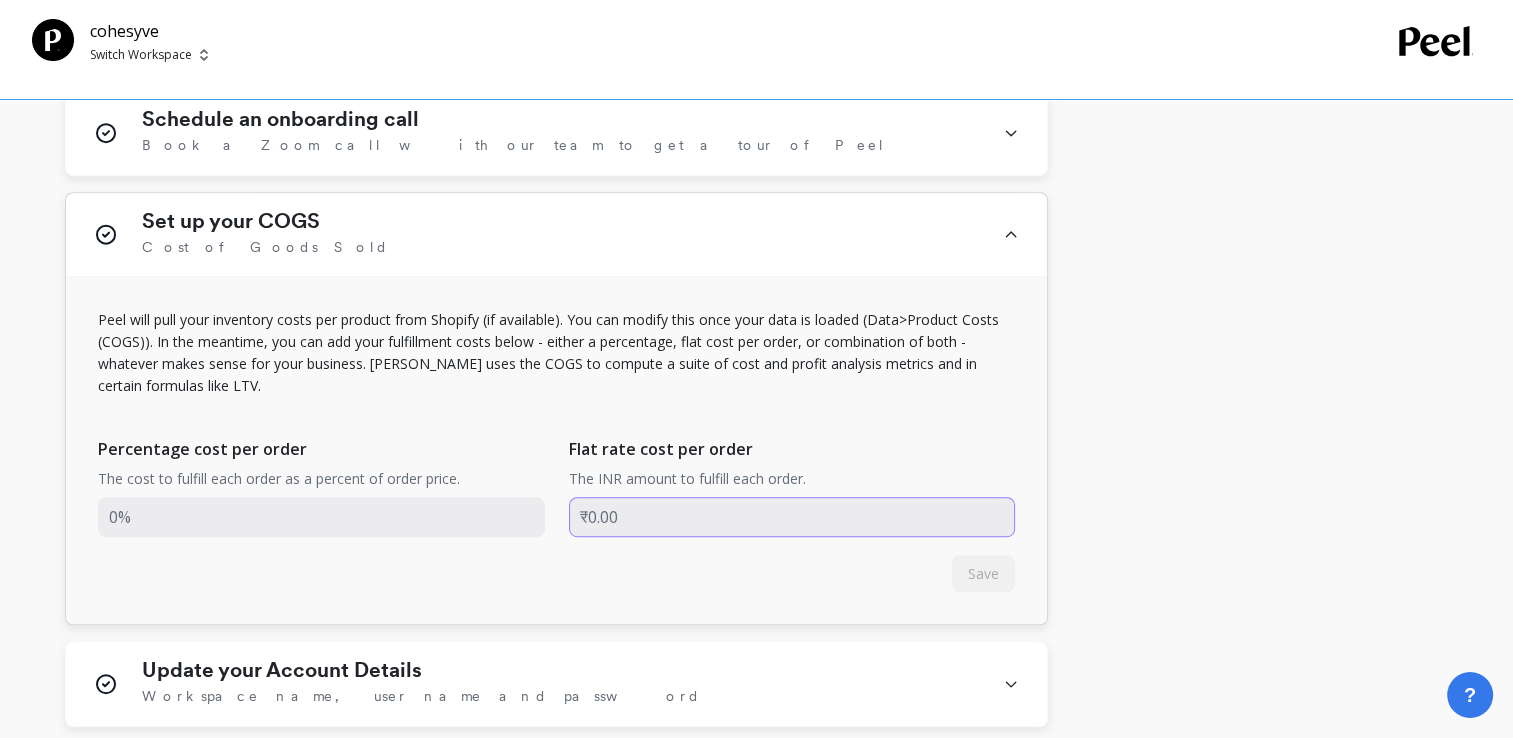 click at bounding box center [792, 517] 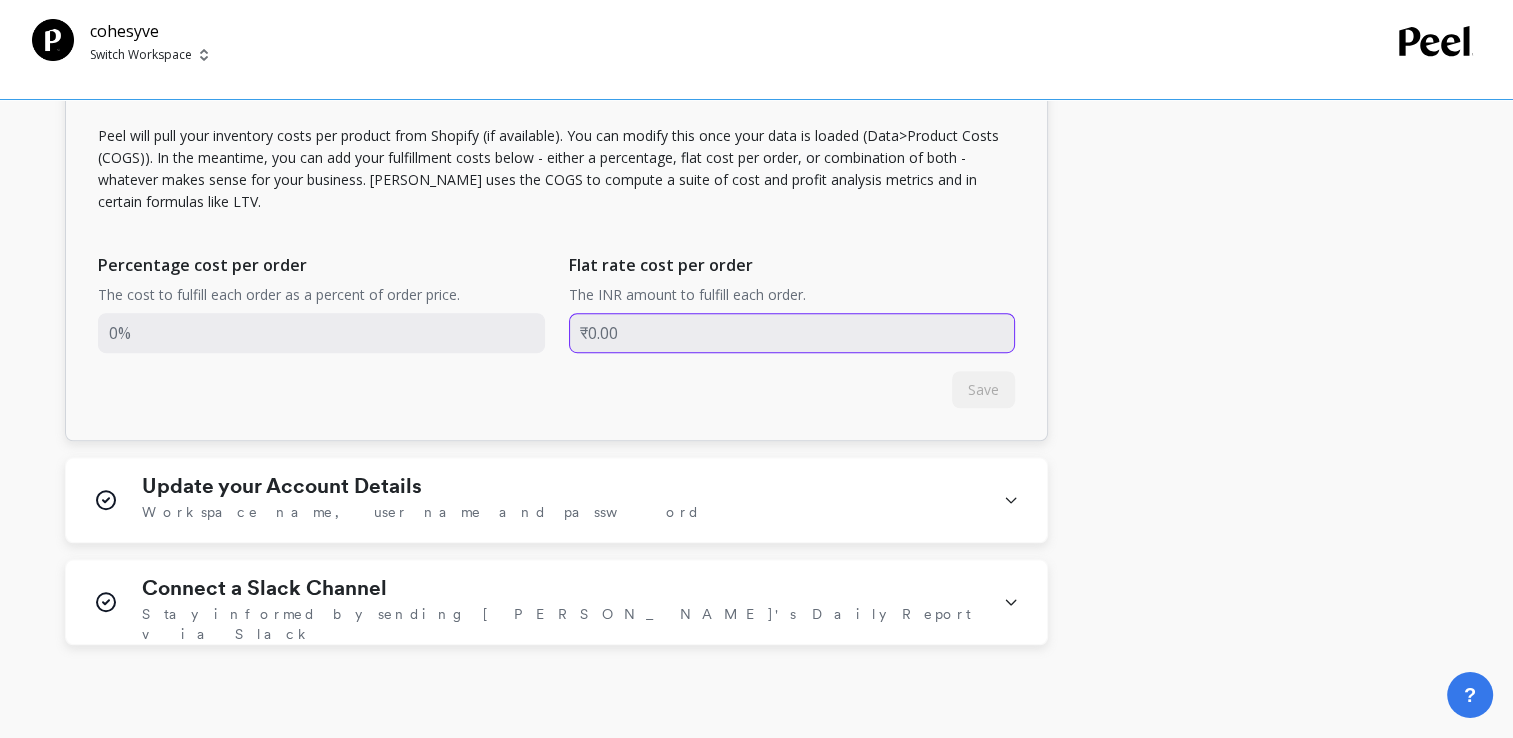 scroll, scrollTop: 1300, scrollLeft: 0, axis: vertical 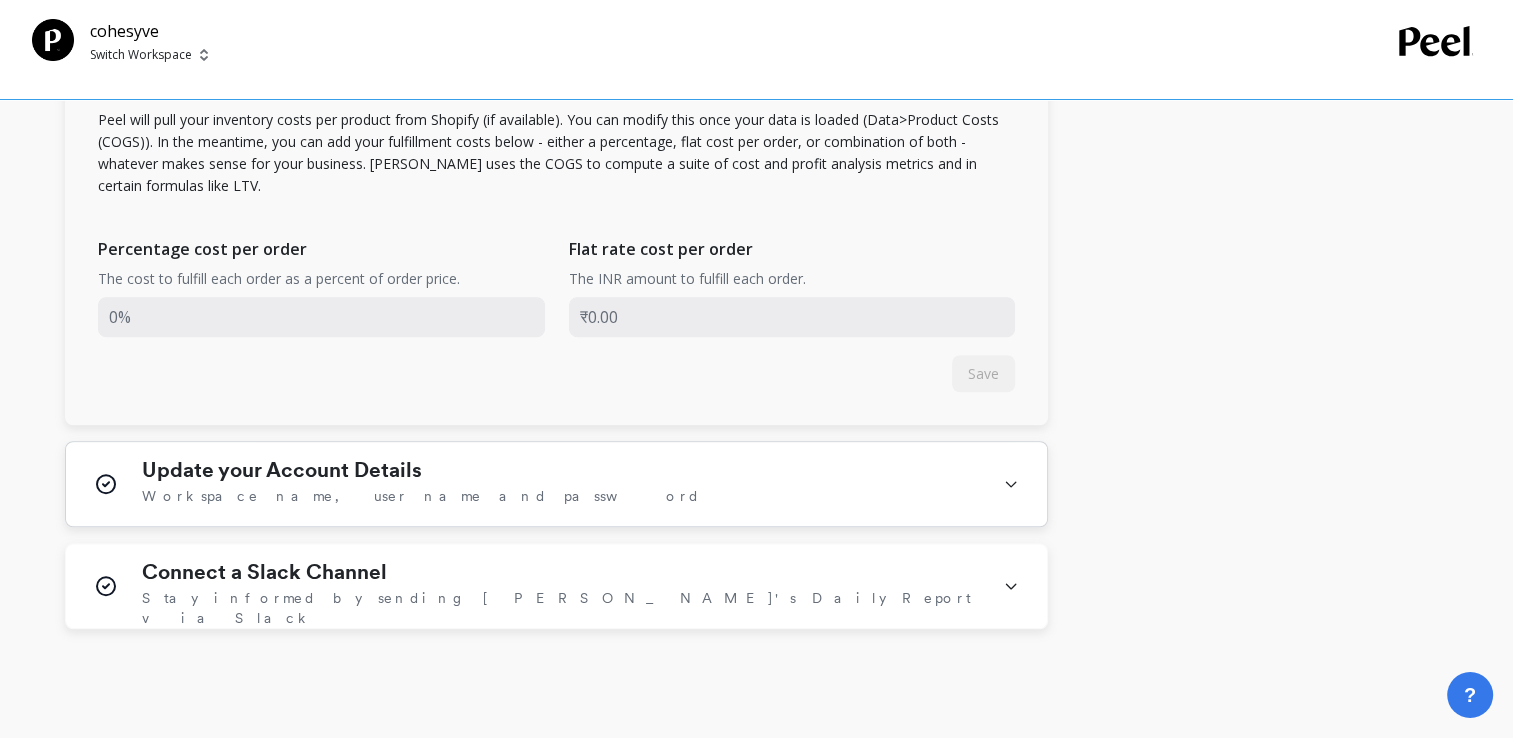 click on "Update your Account Details Workspace name, user name and password" at bounding box center (560, 484) 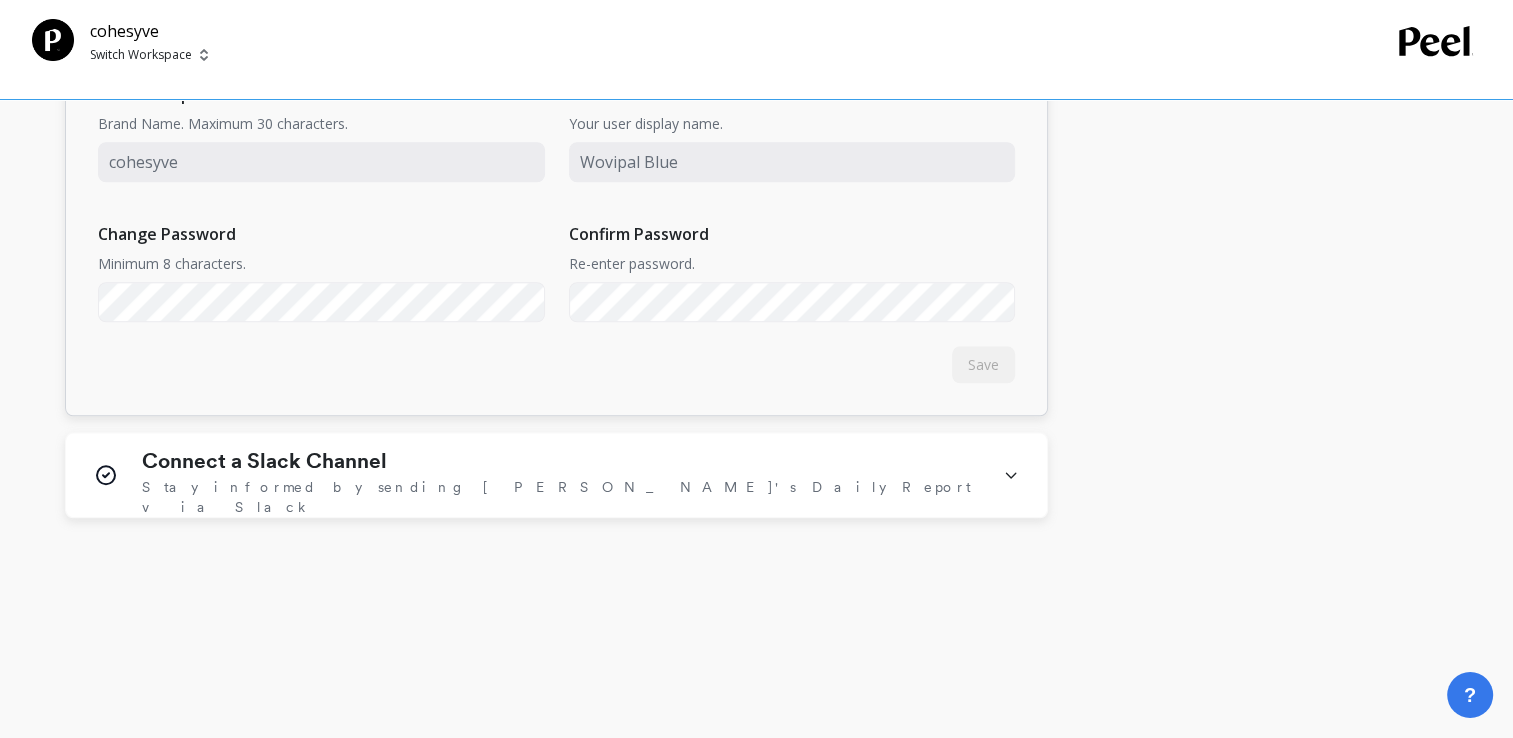 scroll, scrollTop: 1800, scrollLeft: 0, axis: vertical 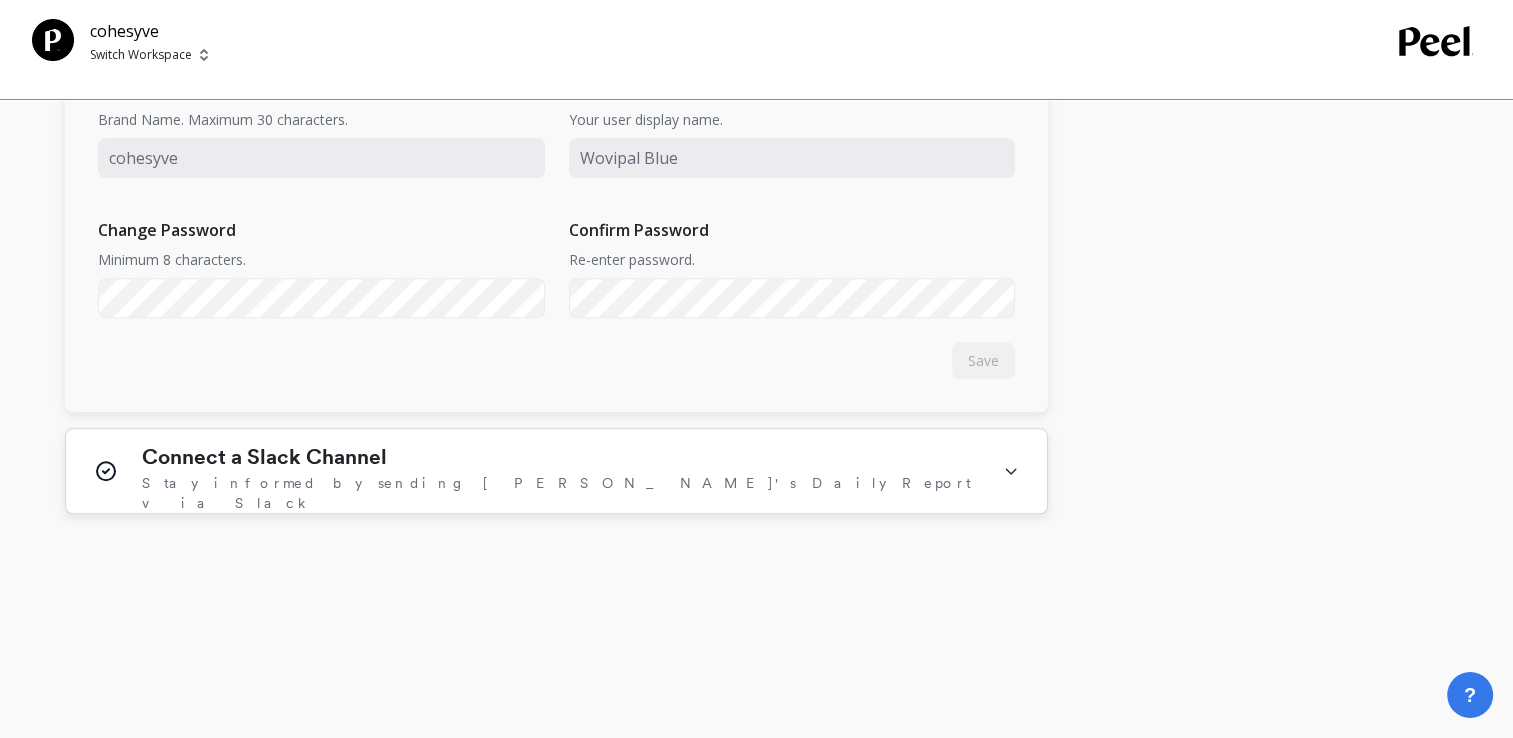 click on "Stay informed by sending [PERSON_NAME]'s Daily Report via Slack" at bounding box center [560, 493] 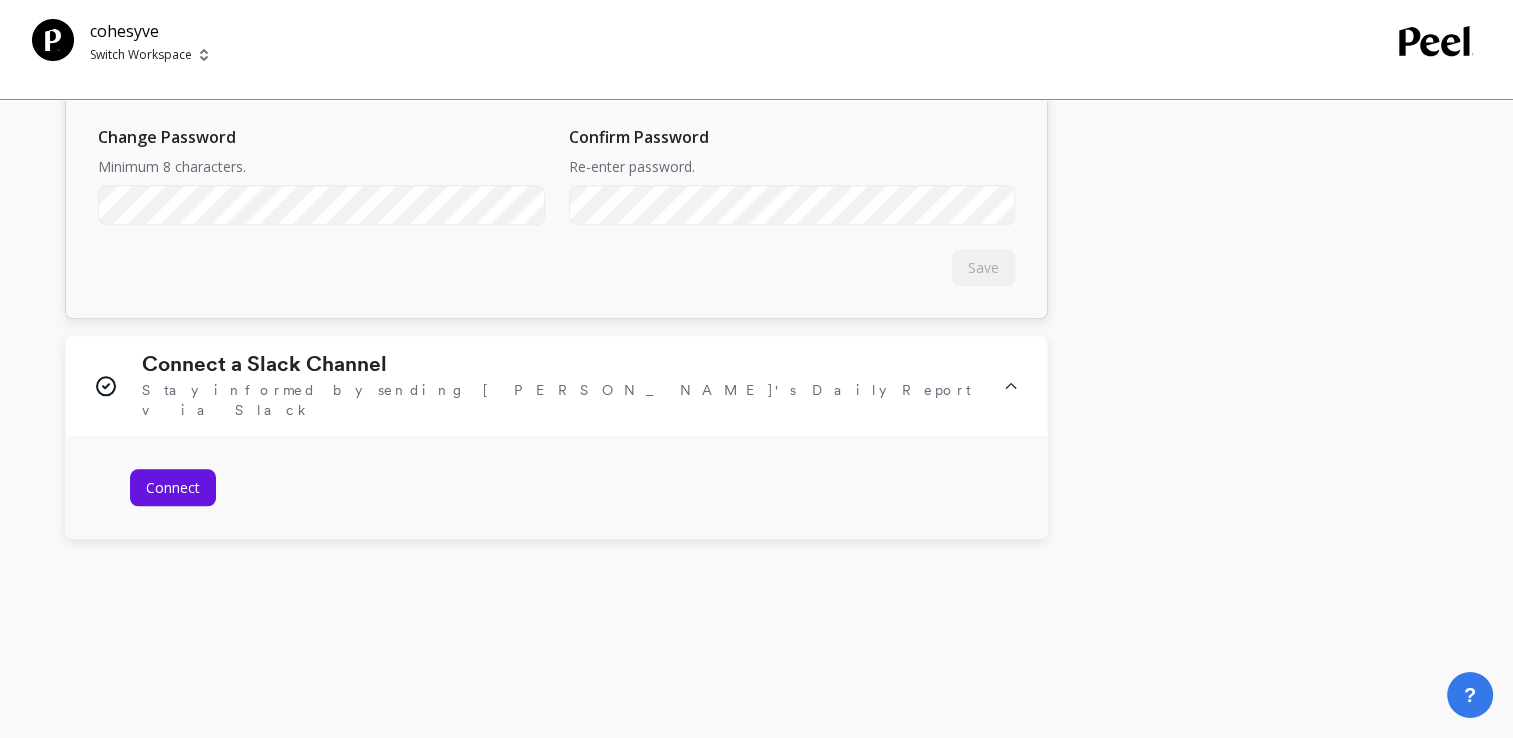 scroll, scrollTop: 1900, scrollLeft: 0, axis: vertical 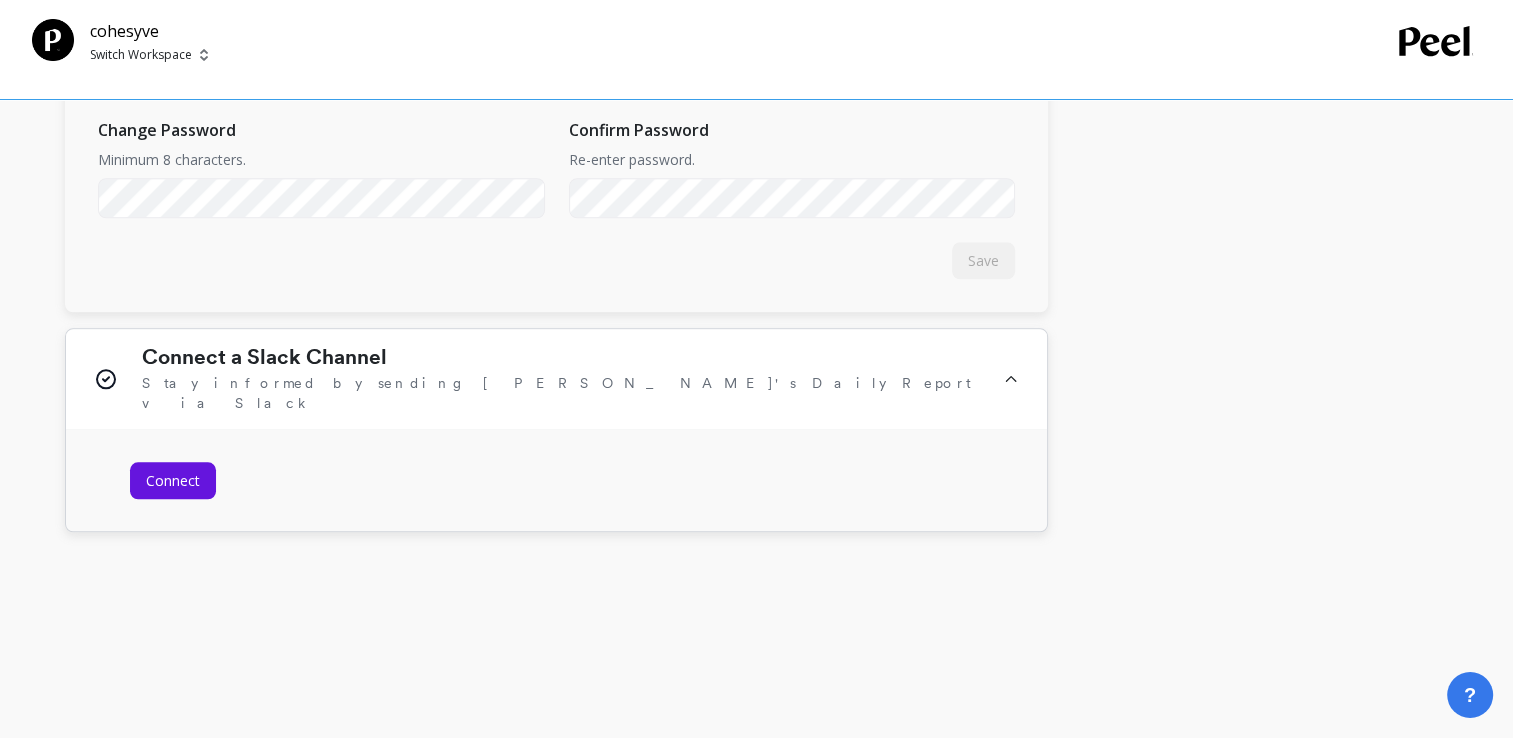 click on "Connect a Slack Channel Stay informed by sending [PERSON_NAME]'s Daily Report via Slack" at bounding box center [560, 379] 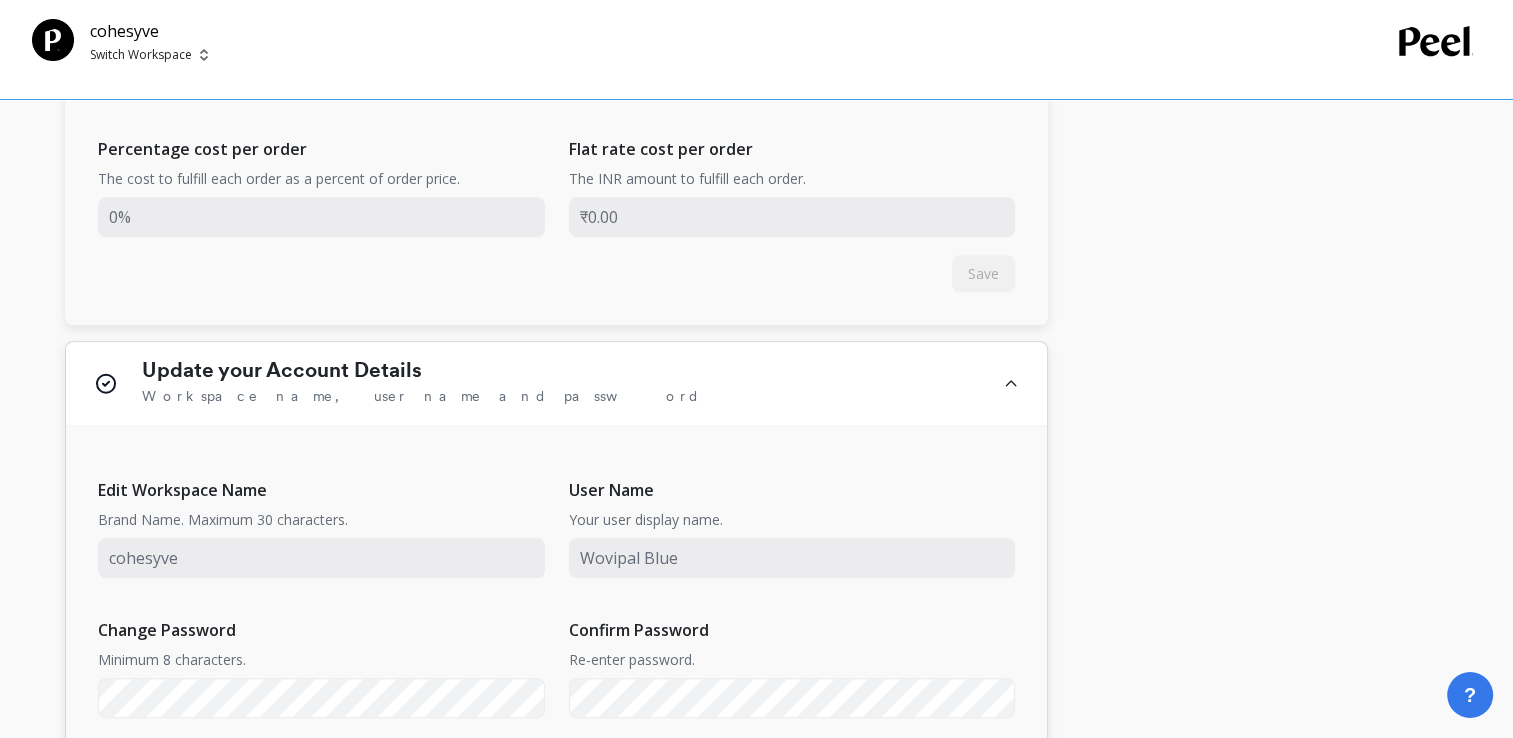 click on "Update your Account Details Workspace name, user name and password" at bounding box center (560, 383) 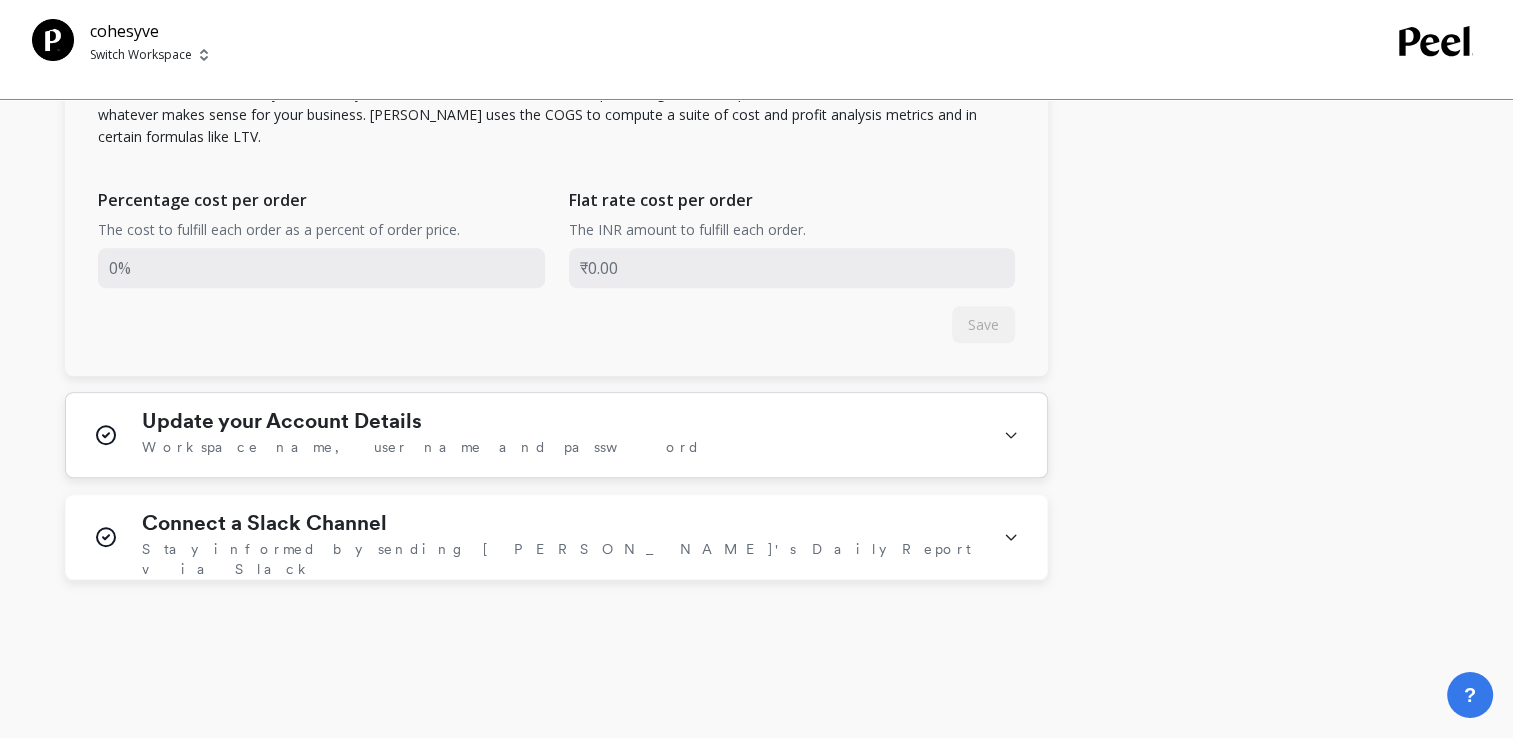 scroll, scrollTop: 1100, scrollLeft: 0, axis: vertical 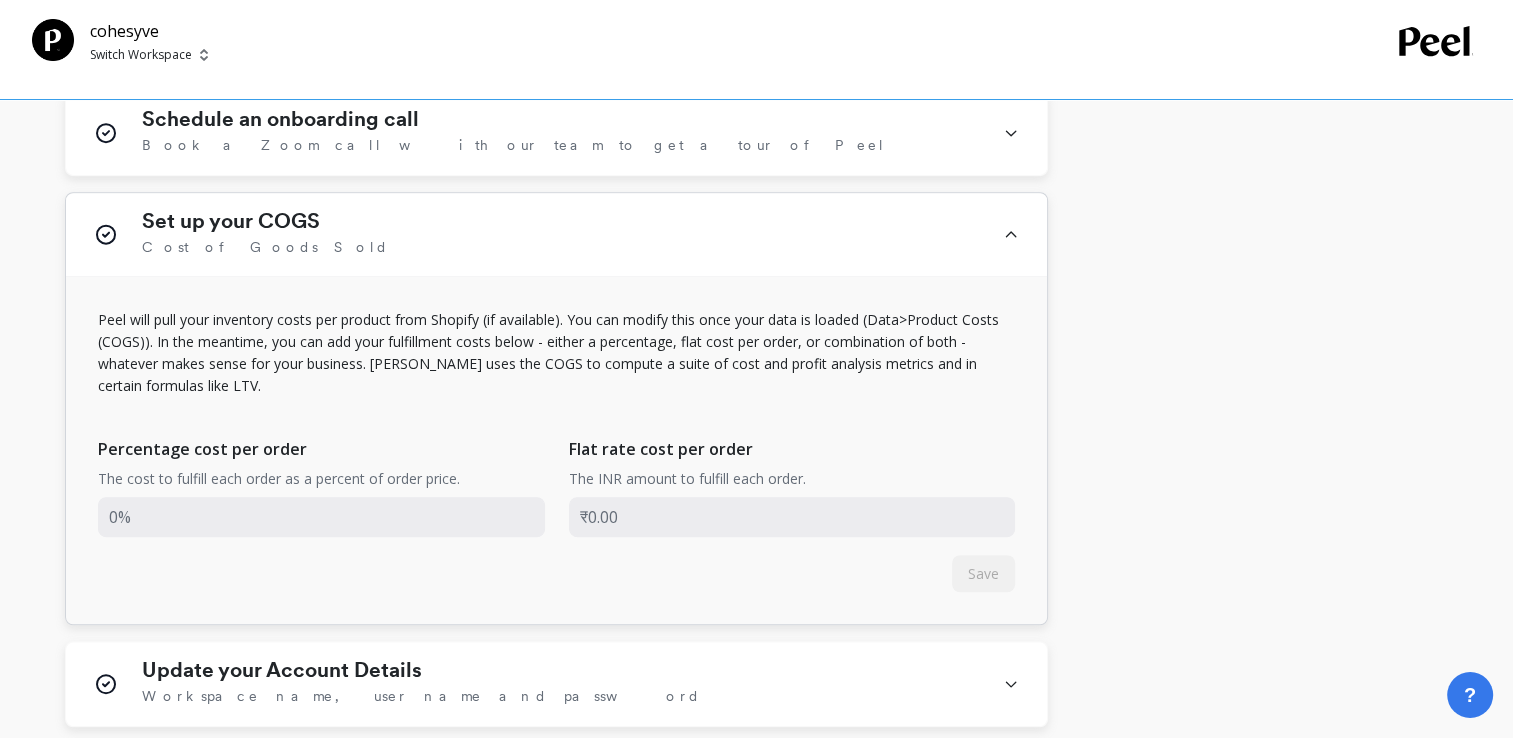 click on "Set up your COGS Cost of Goods Sold" at bounding box center (560, 234) 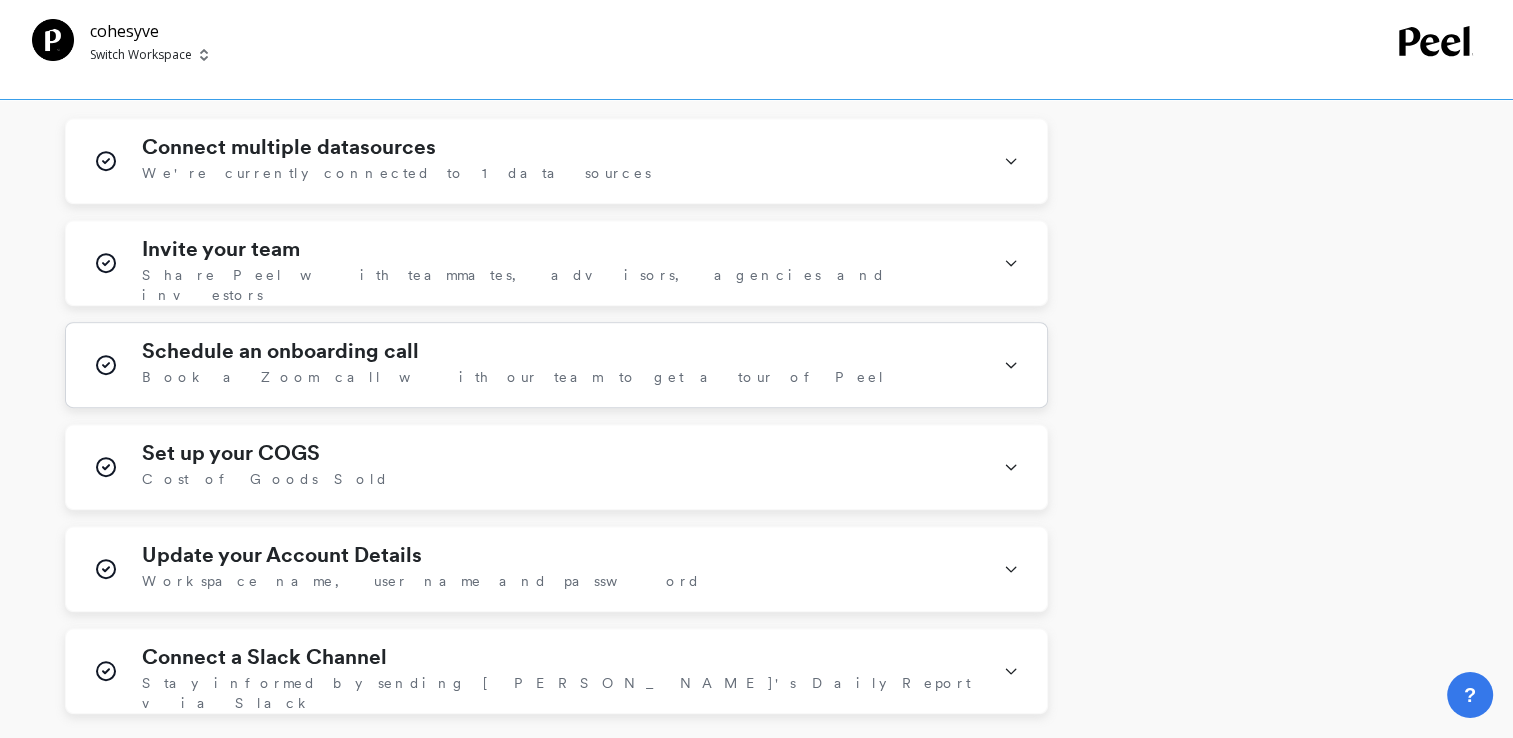 click on "Schedule an onboarding call Book a Zoom call with our team to get a tour of Peel" at bounding box center (560, 365) 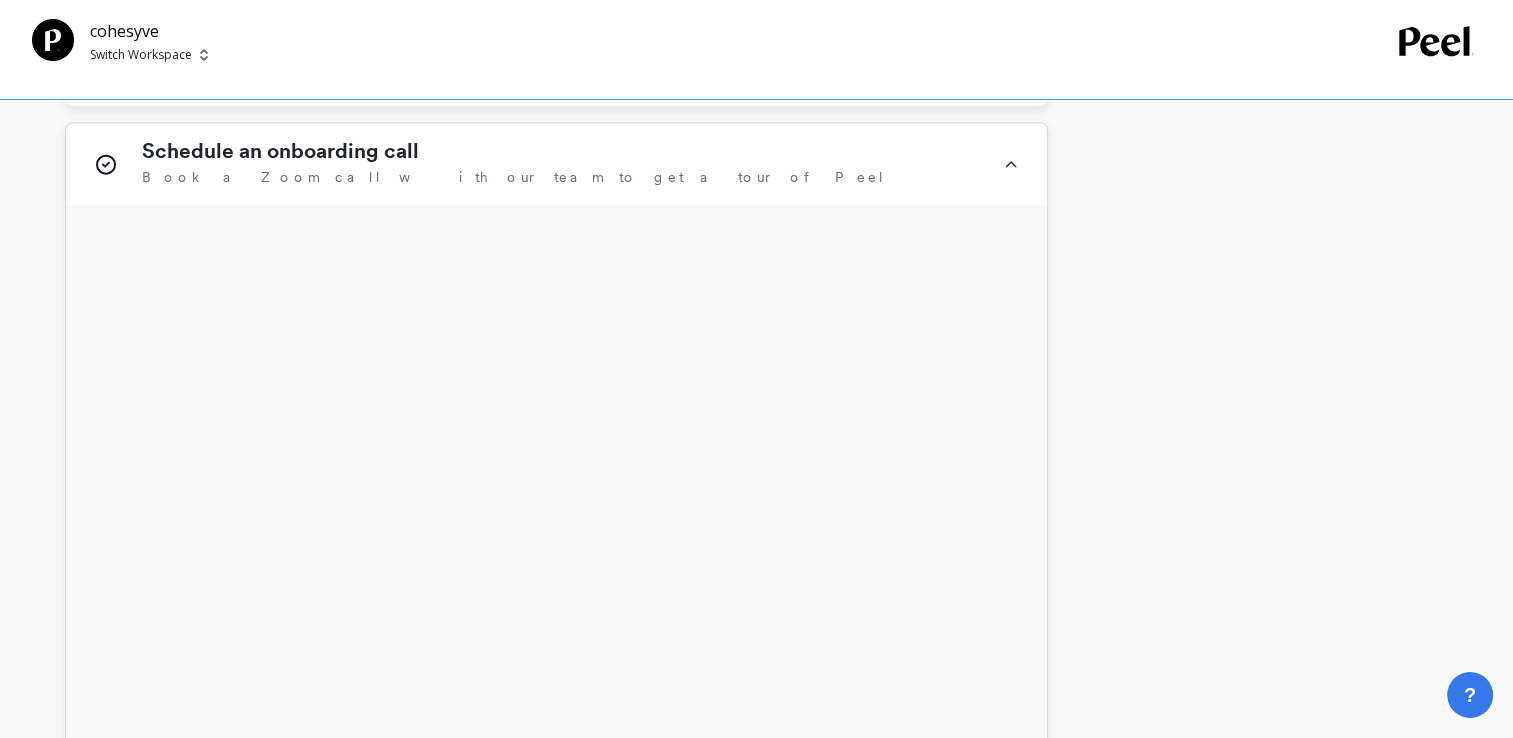 click on "Schedule an onboarding call Book a Zoom call with our team to get a tour of Peel" at bounding box center (560, 164) 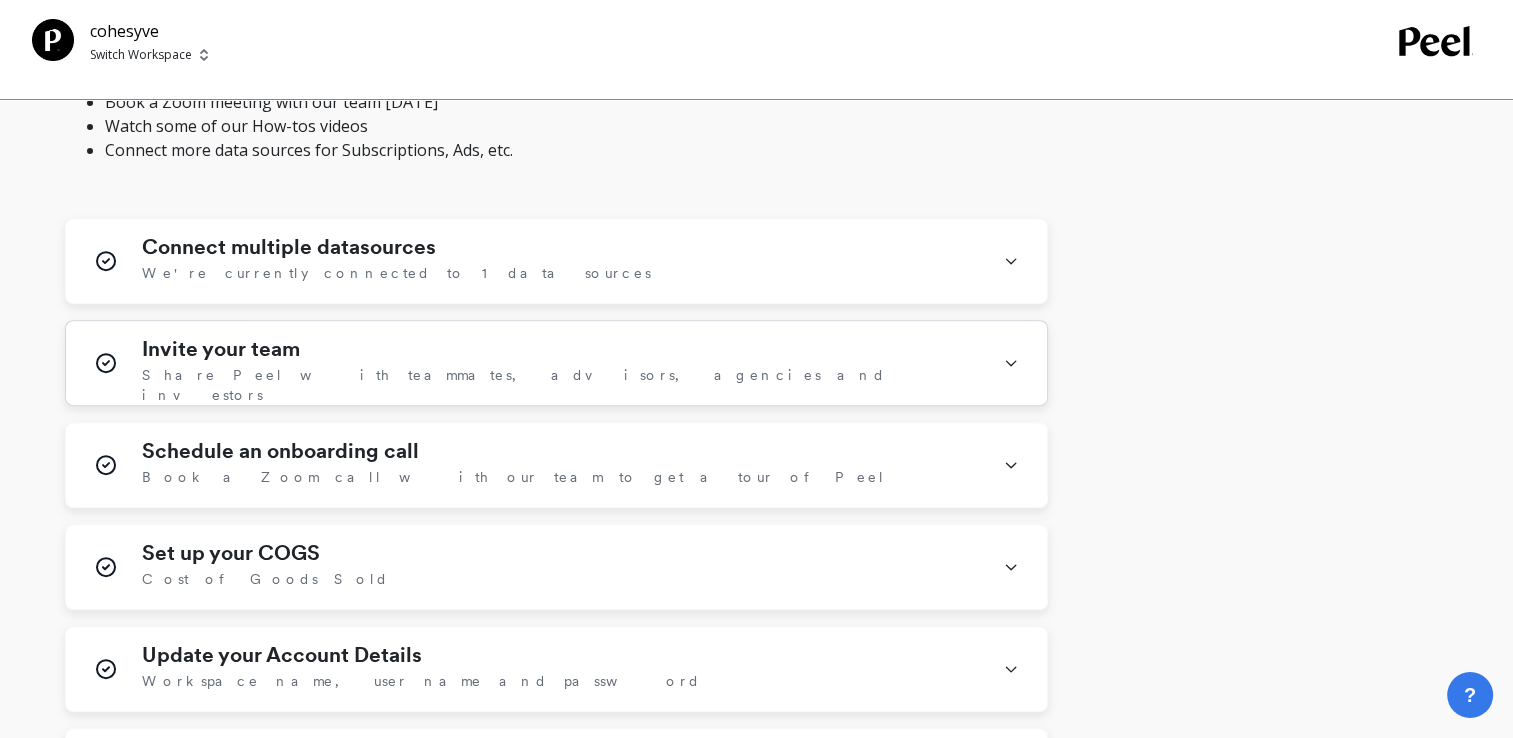 click on "Invite your team Share [PERSON_NAME] with teammates, advisors, agencies and investors" at bounding box center [556, 363] 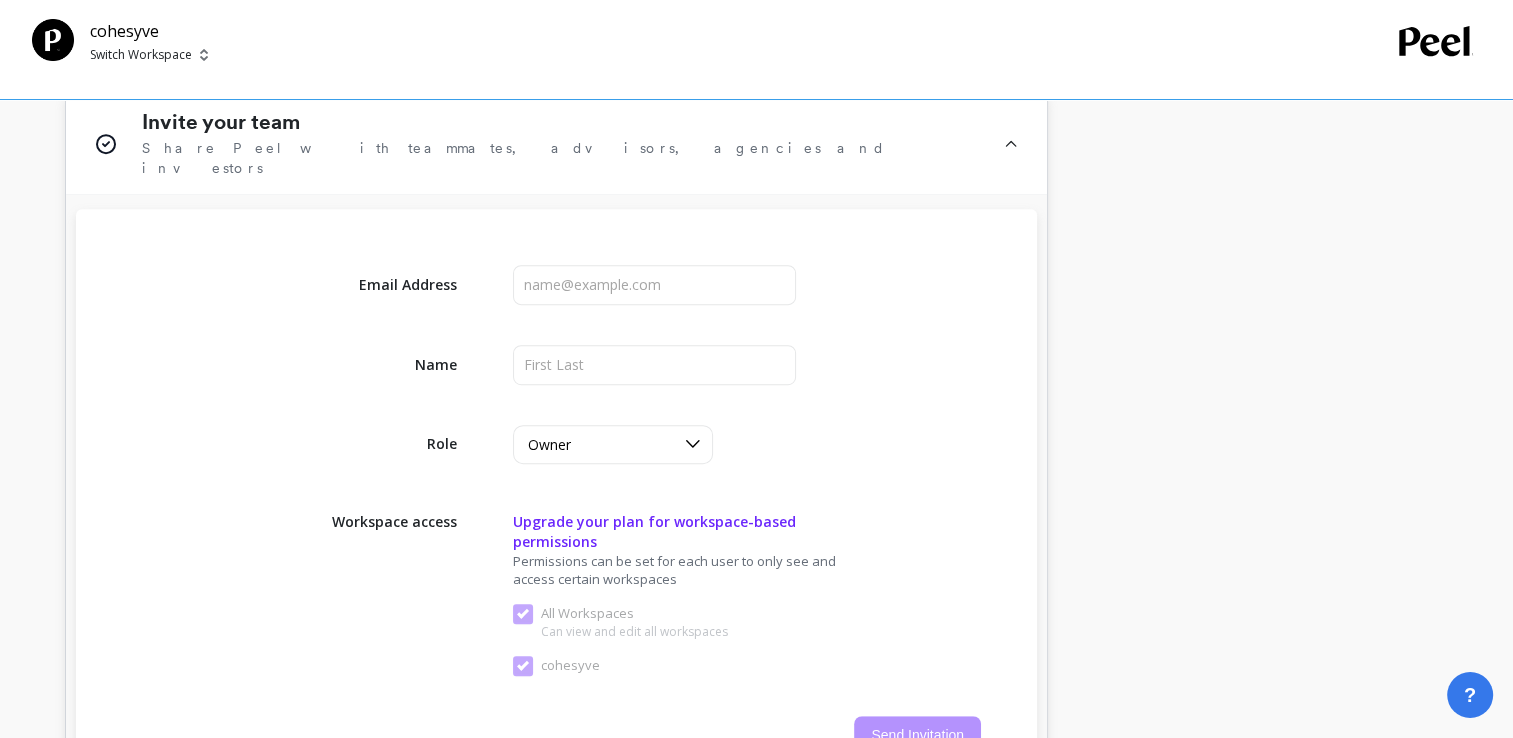 scroll, scrollTop: 768, scrollLeft: 0, axis: vertical 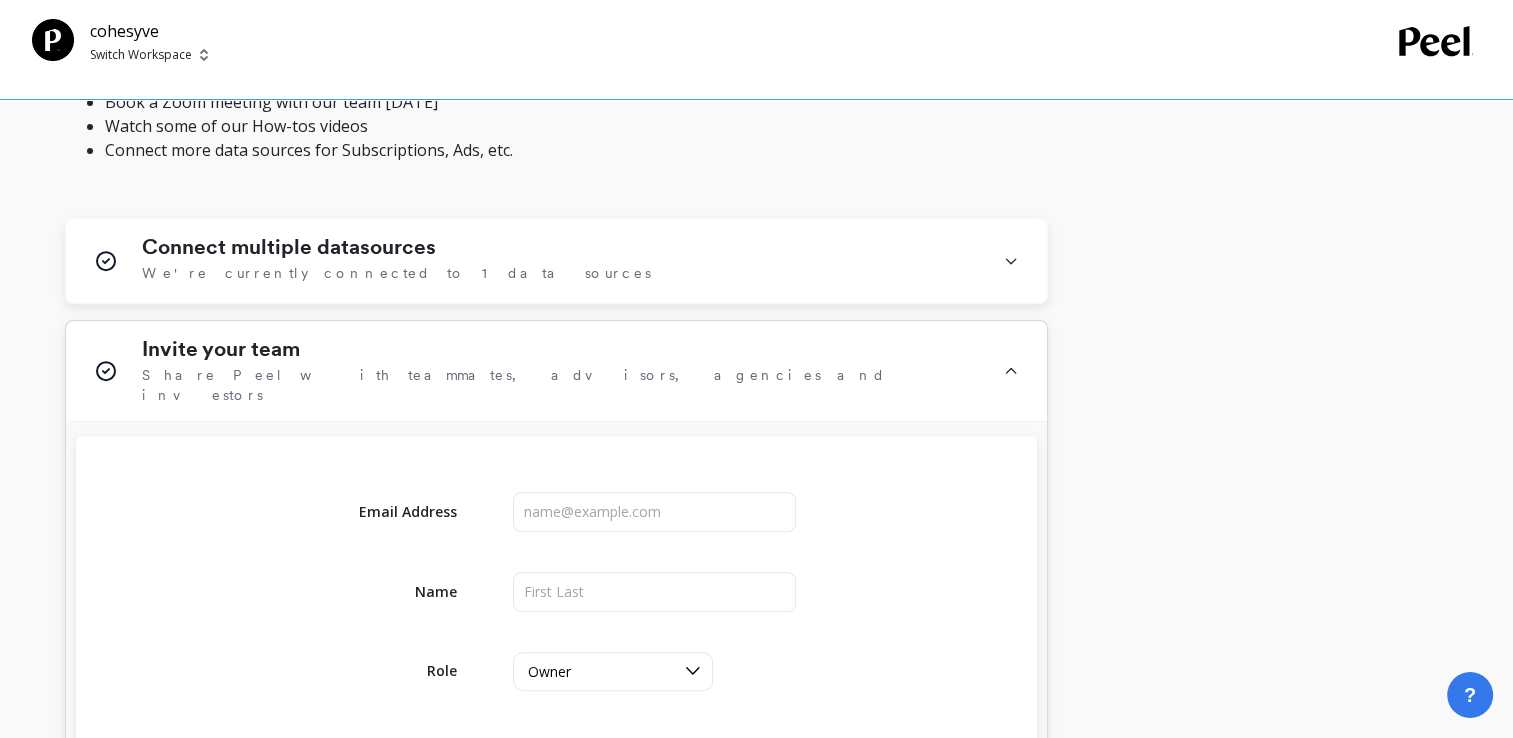 click on "Invite your team Share [PERSON_NAME] with teammates, advisors, agencies and investors" at bounding box center [560, 371] 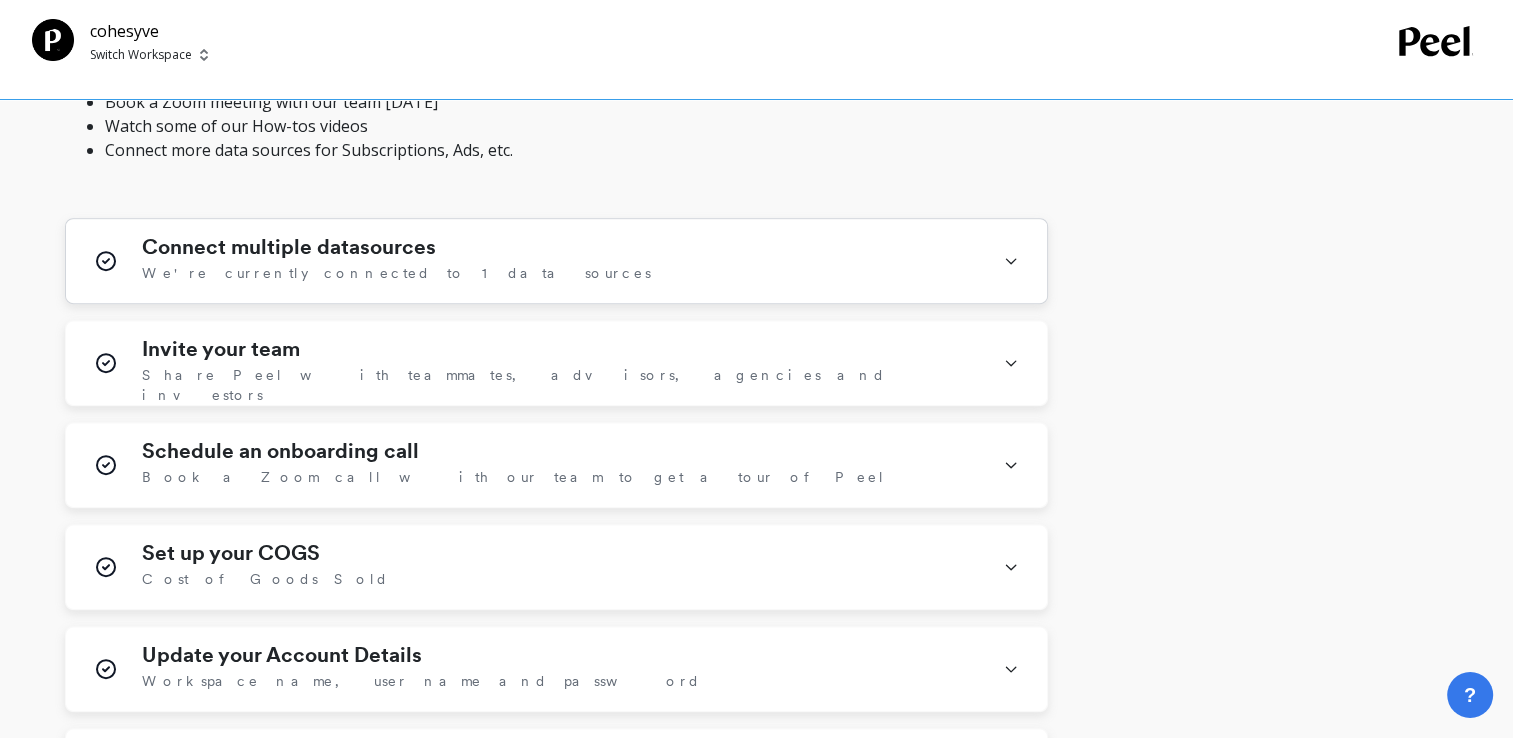 click on "Connect multiple datasources We're currently connected to 1 data sources" at bounding box center (560, 261) 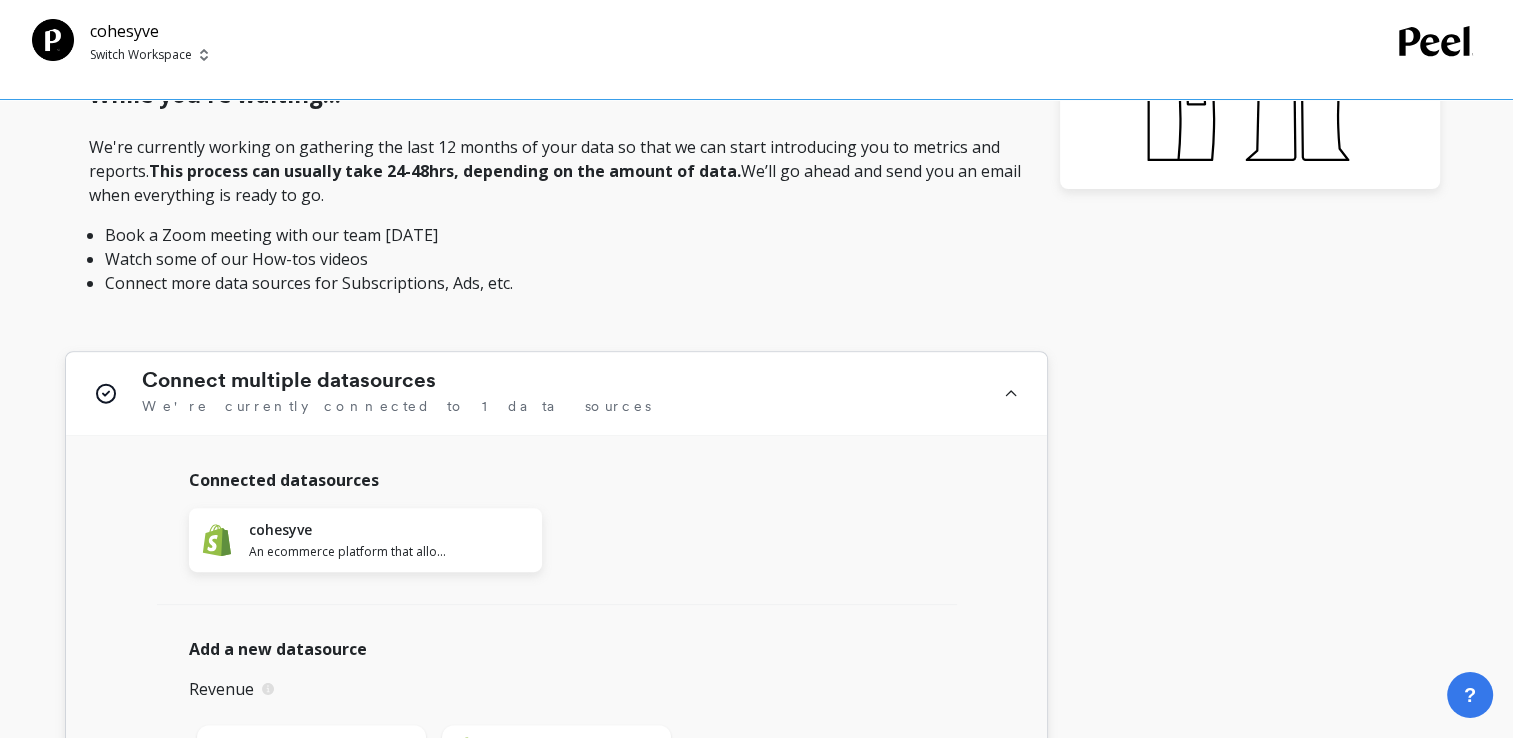 scroll, scrollTop: 368, scrollLeft: 0, axis: vertical 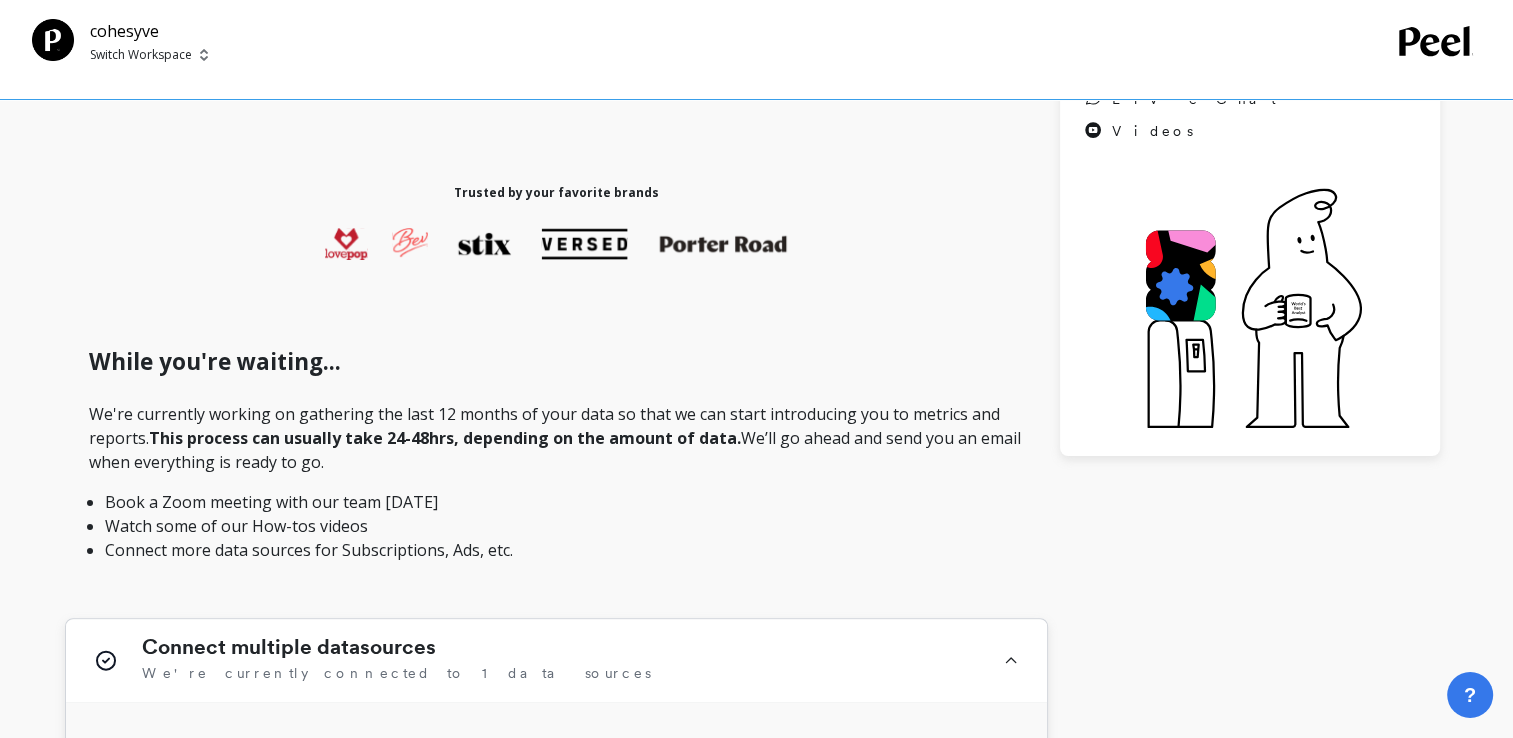 click on "Connect multiple datasources We're currently connected to 1 data sources" at bounding box center [560, 660] 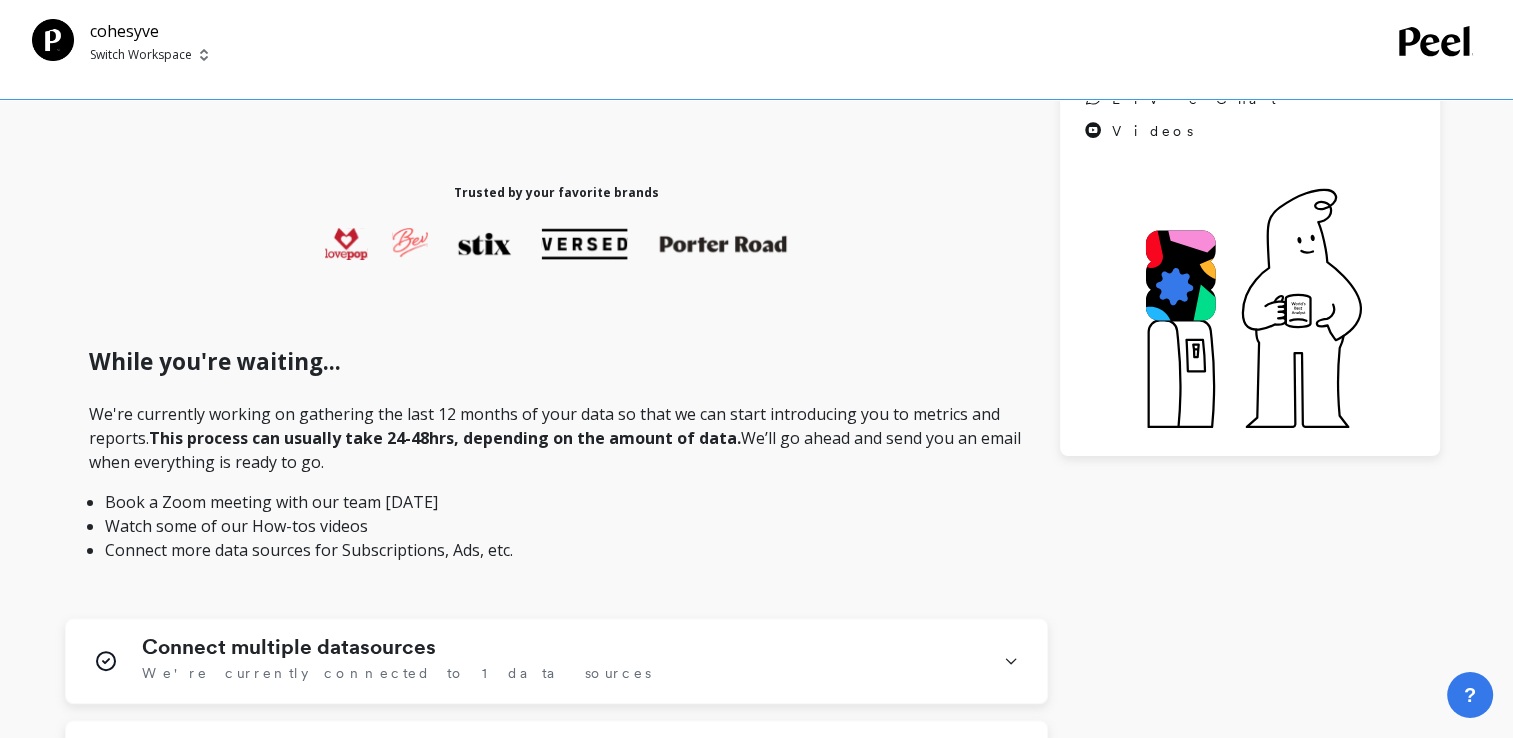 scroll, scrollTop: 0, scrollLeft: 0, axis: both 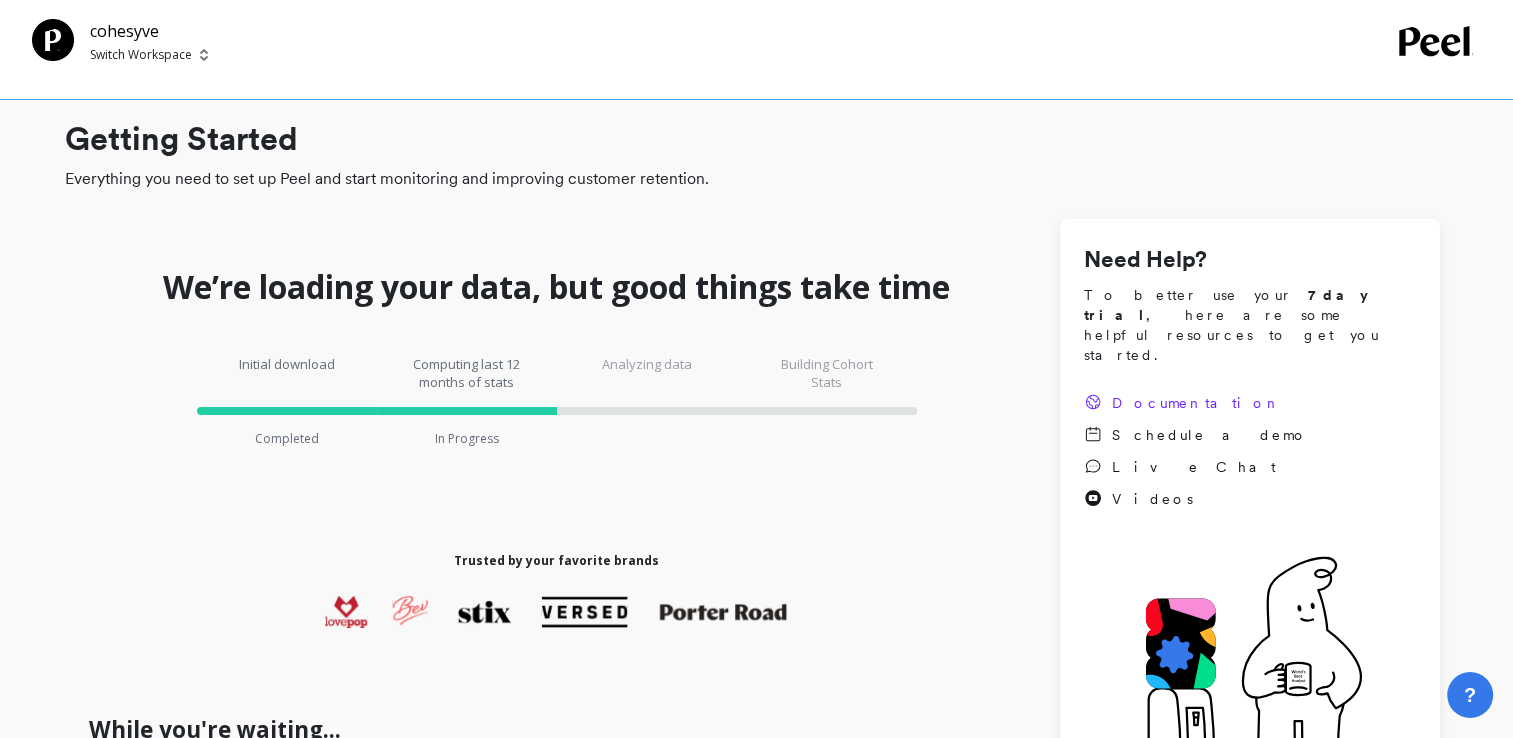 click on "Documentation" at bounding box center [1197, 403] 